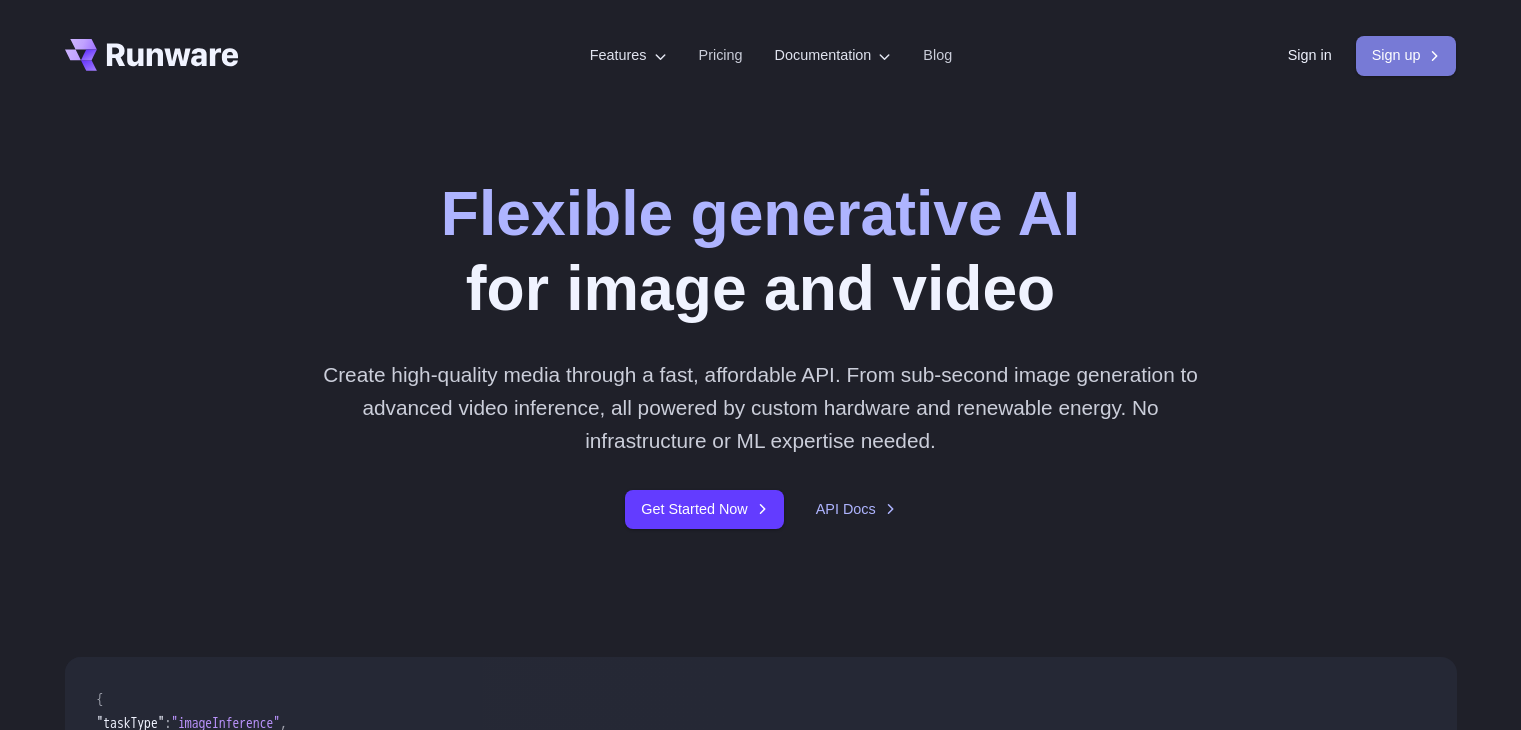 scroll, scrollTop: 0, scrollLeft: 0, axis: both 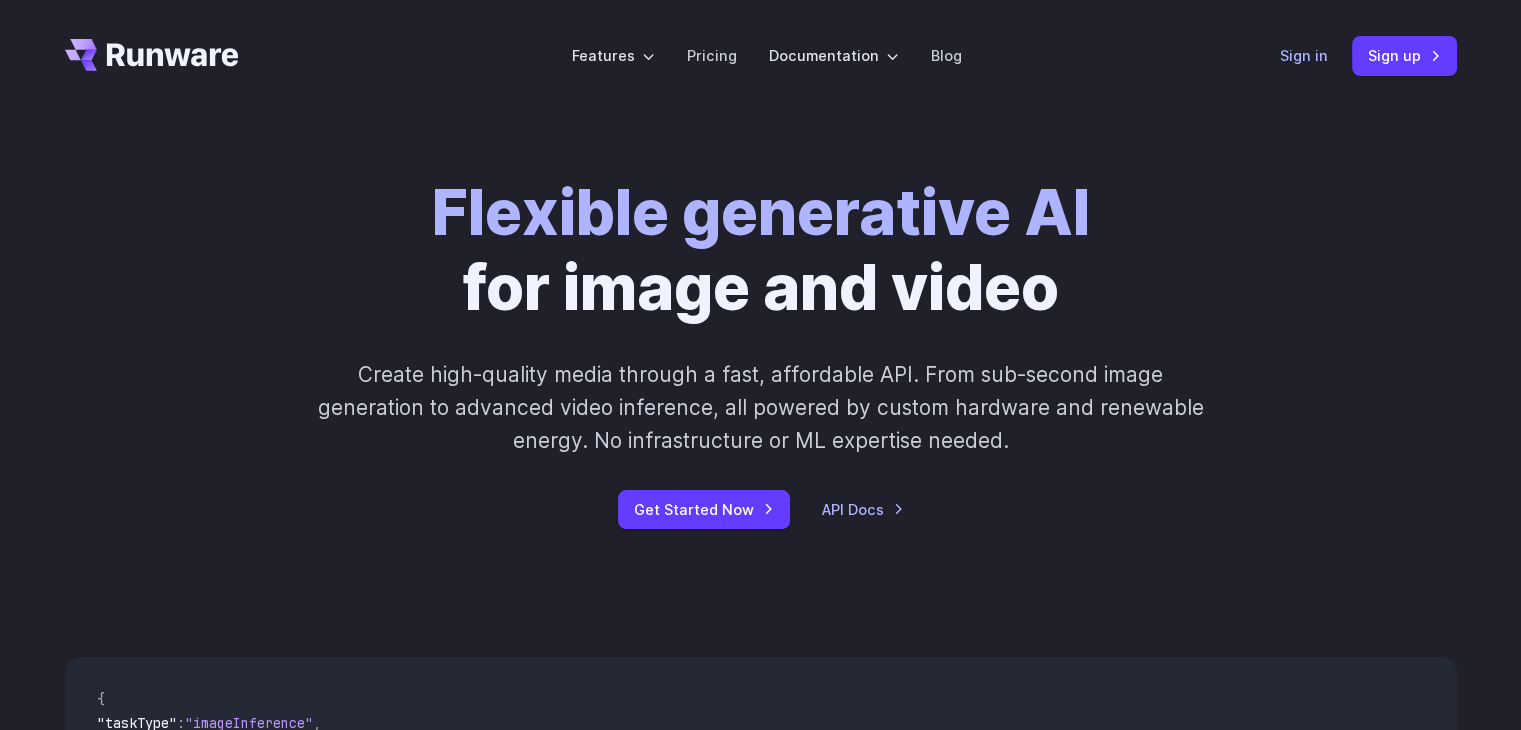 click on "Sign in" at bounding box center (1304, 55) 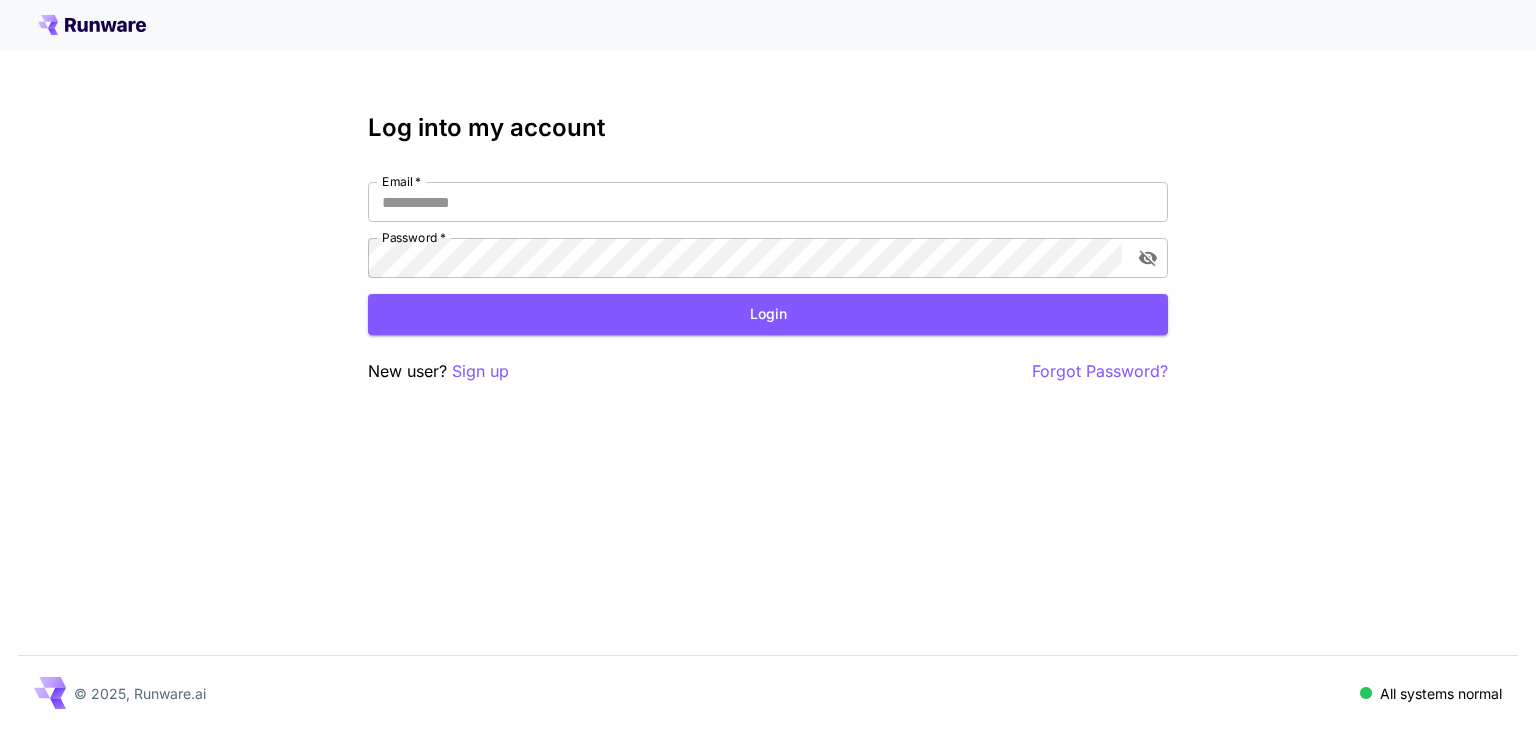 scroll, scrollTop: 0, scrollLeft: 0, axis: both 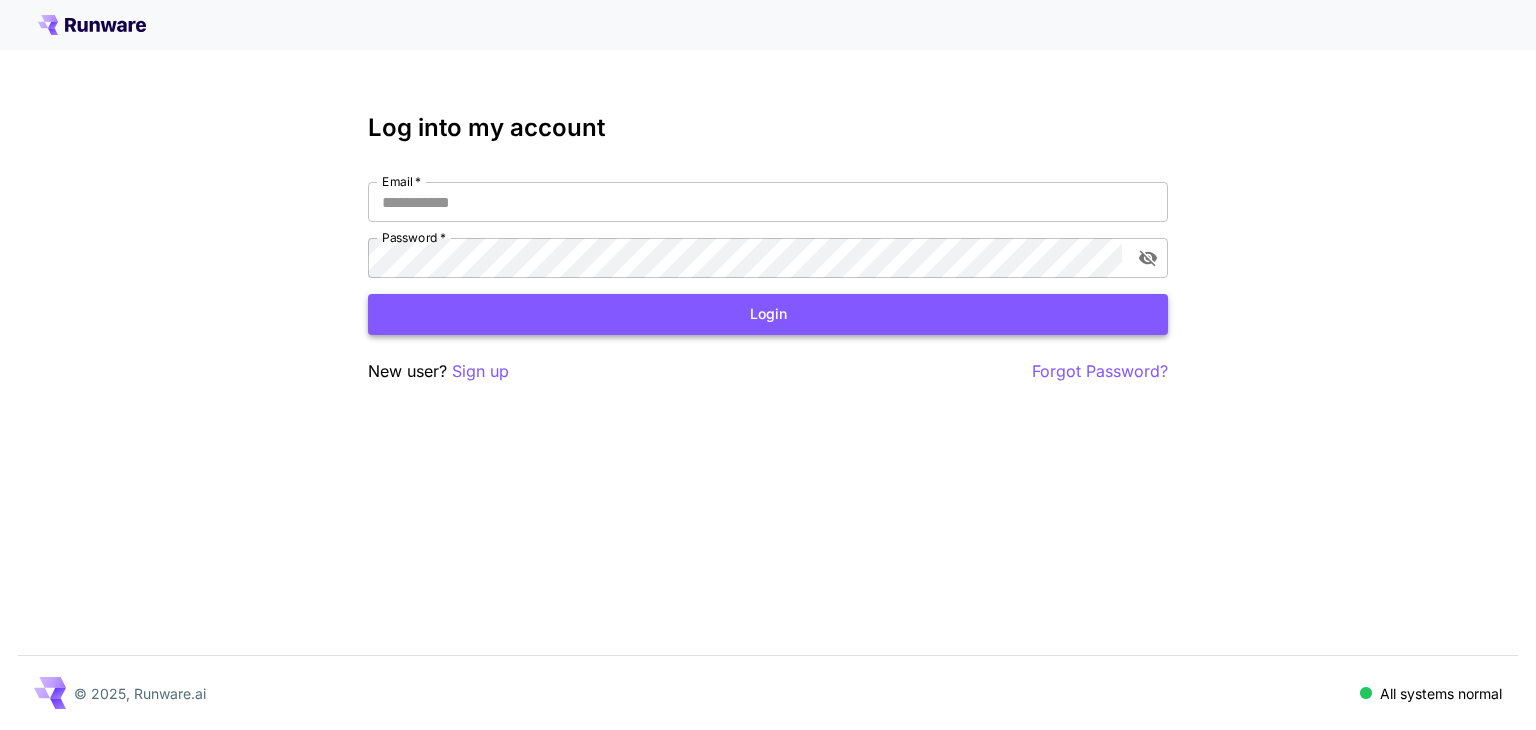 type on "**********" 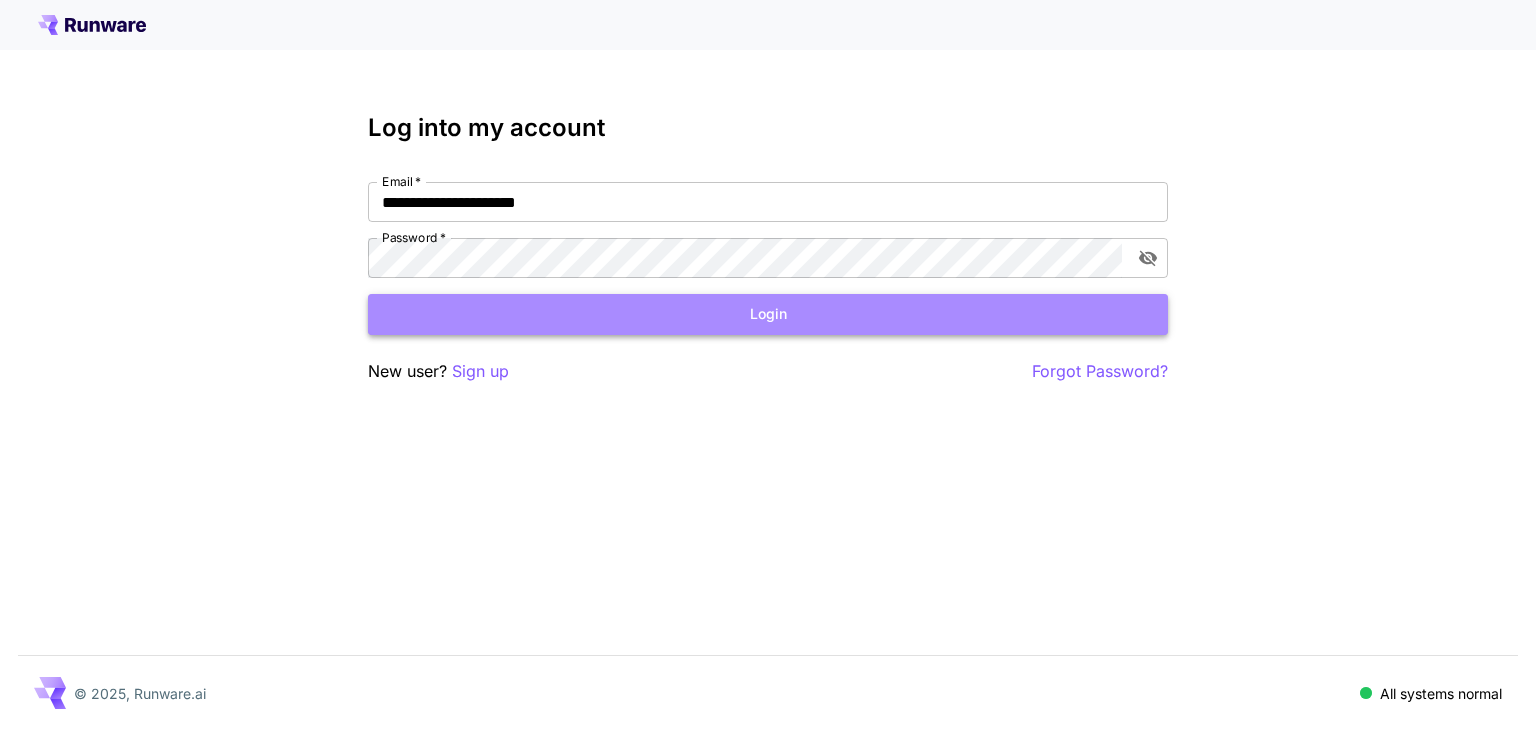 click on "Login" at bounding box center (768, 314) 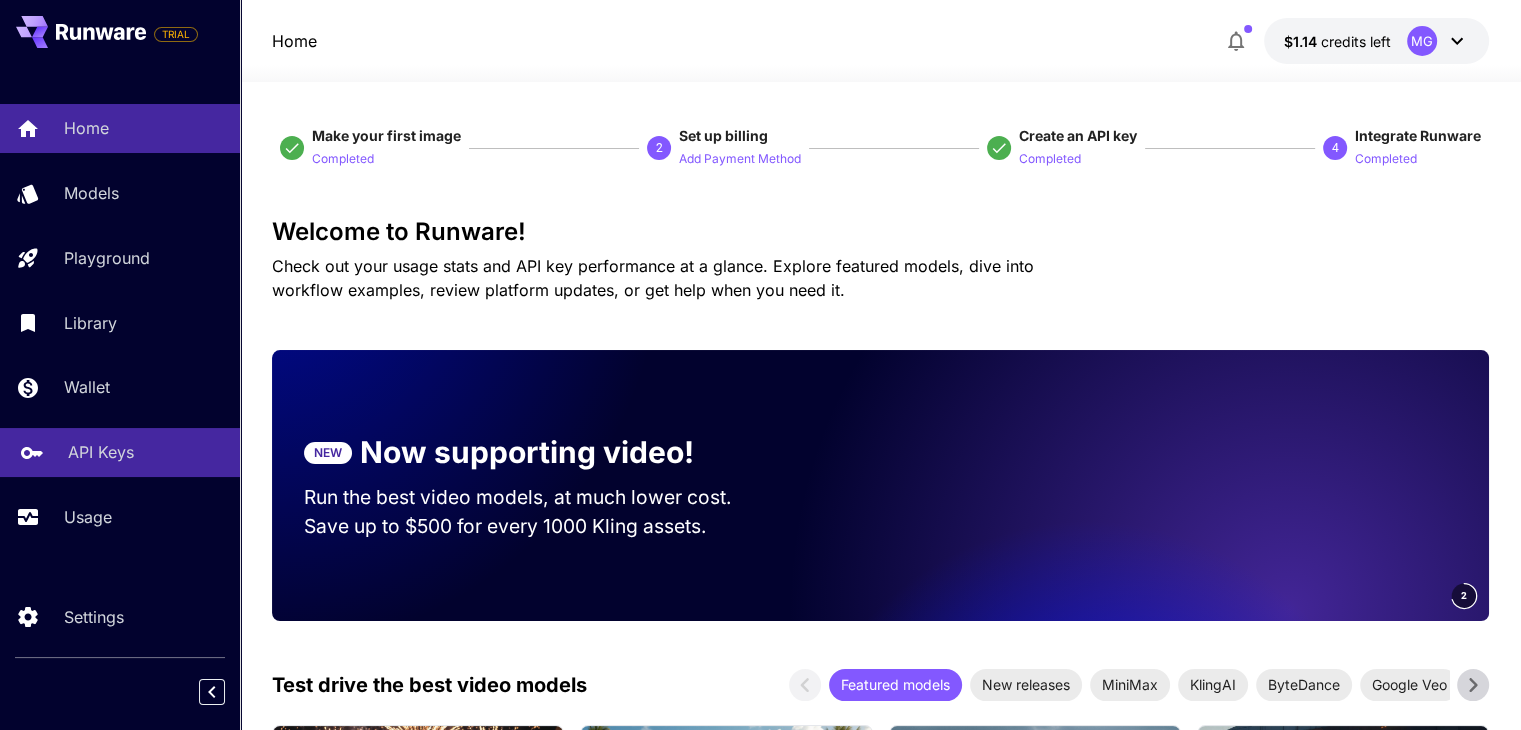 click on "API Keys" at bounding box center [120, 452] 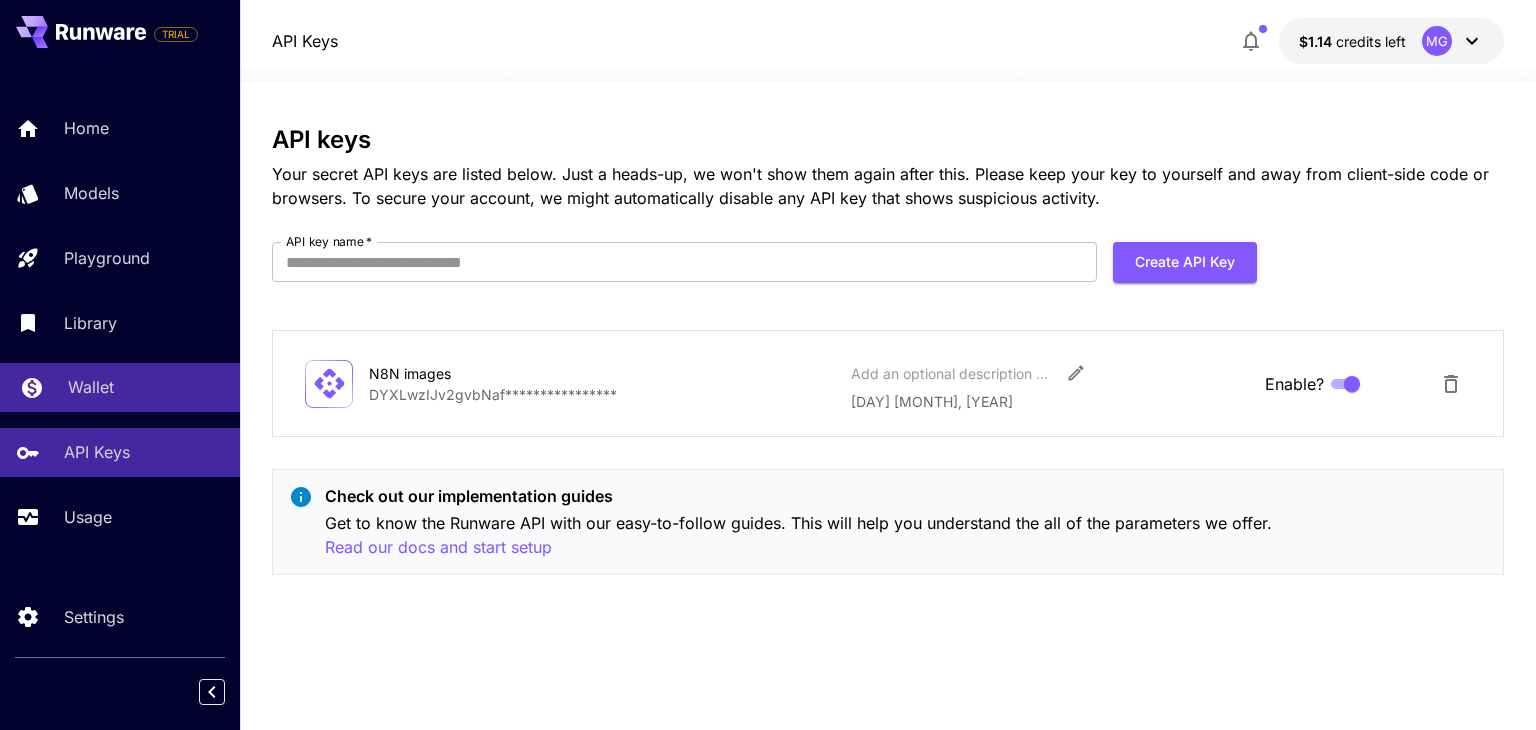 click on "Wallet" at bounding box center [120, 387] 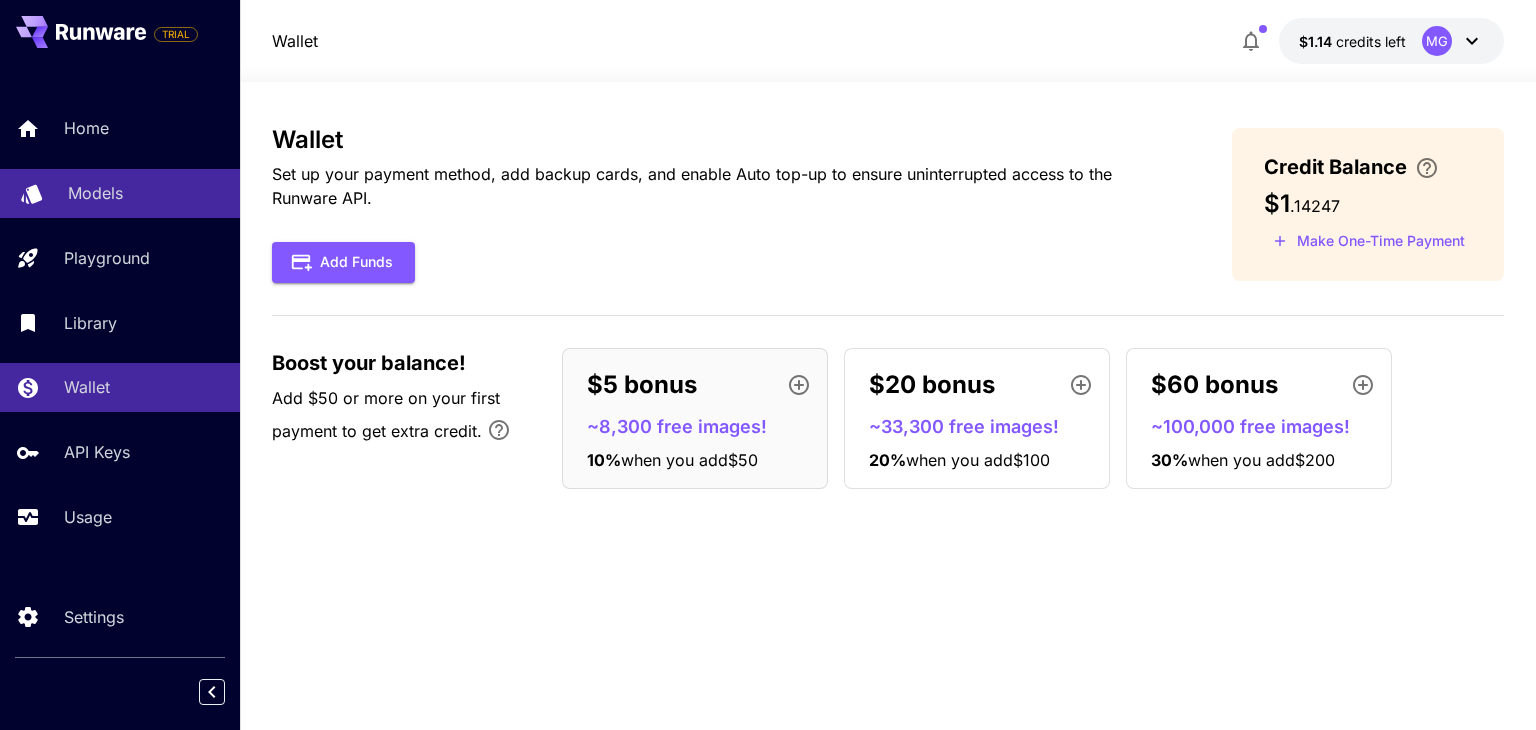 click on "Models" at bounding box center (95, 193) 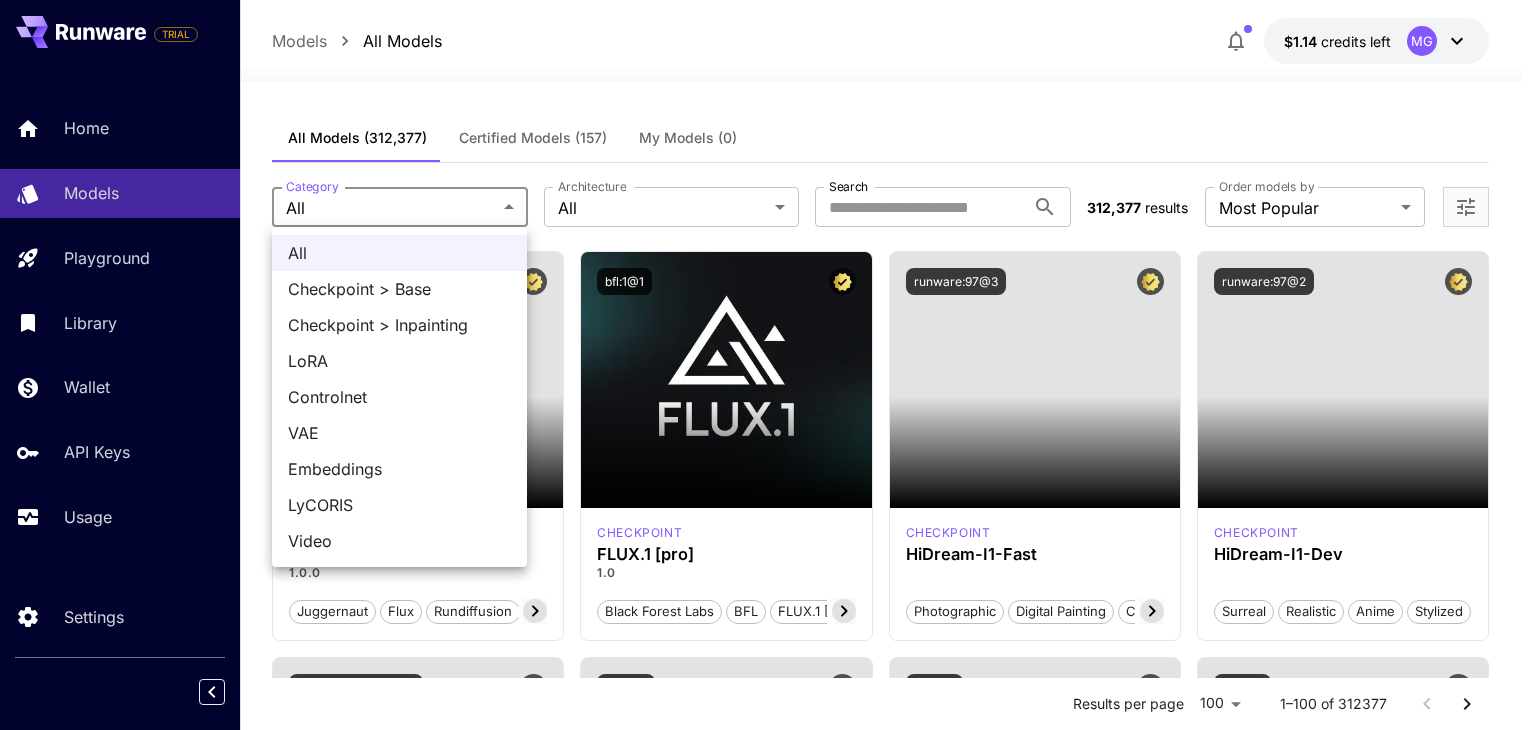 click on "**********" at bounding box center [768, 9553] 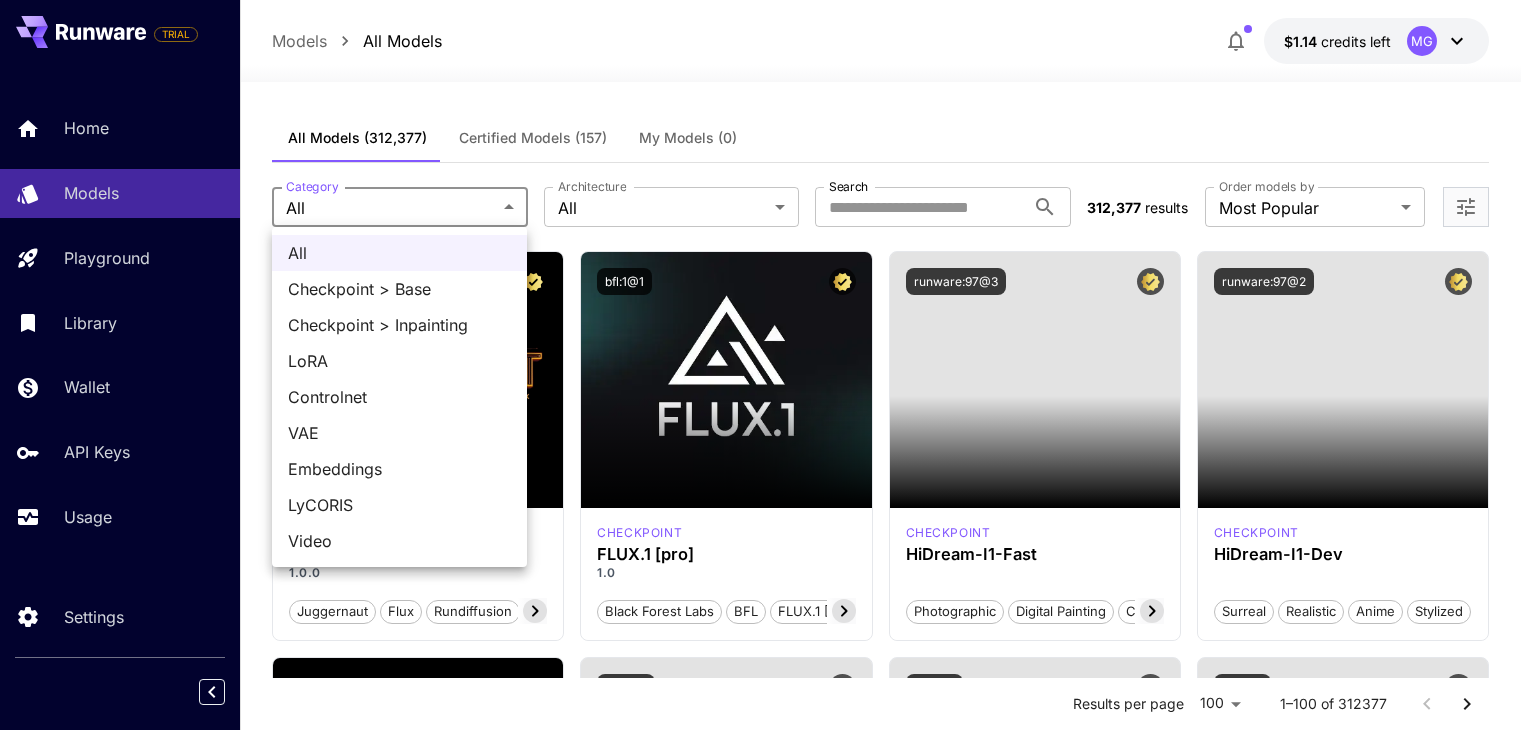 click at bounding box center [768, 365] 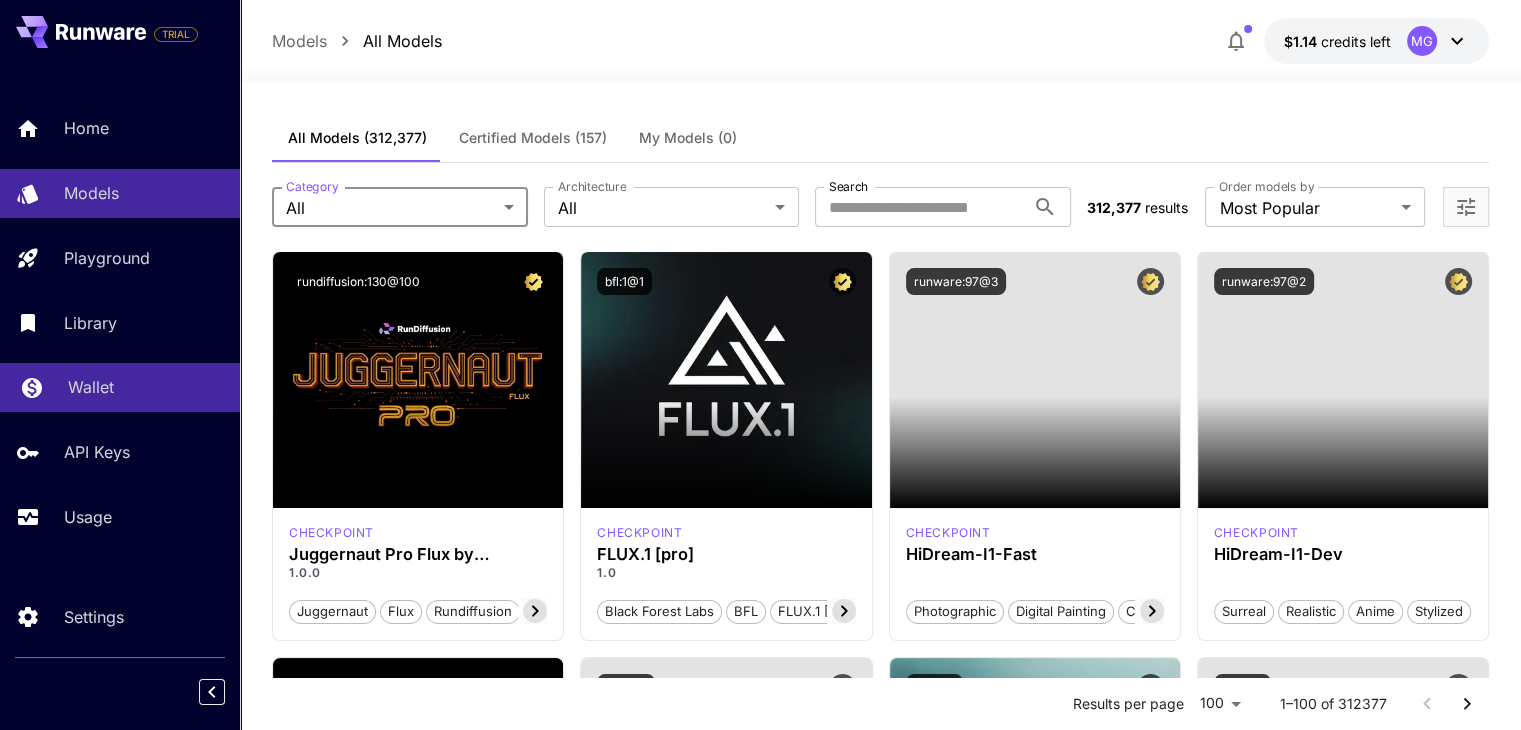 click on "Wallet" at bounding box center (91, 387) 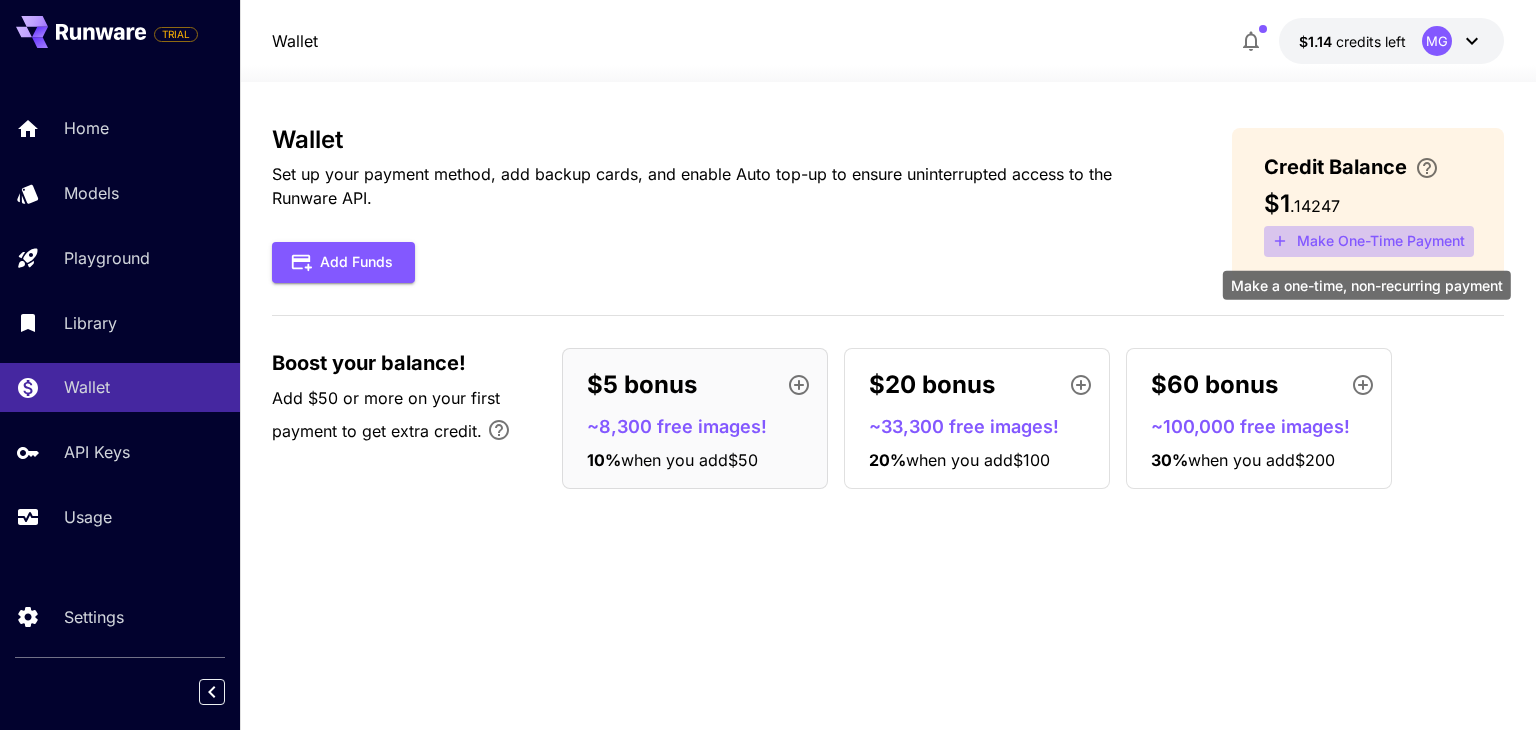 click on "Make One-Time Payment" at bounding box center [1369, 241] 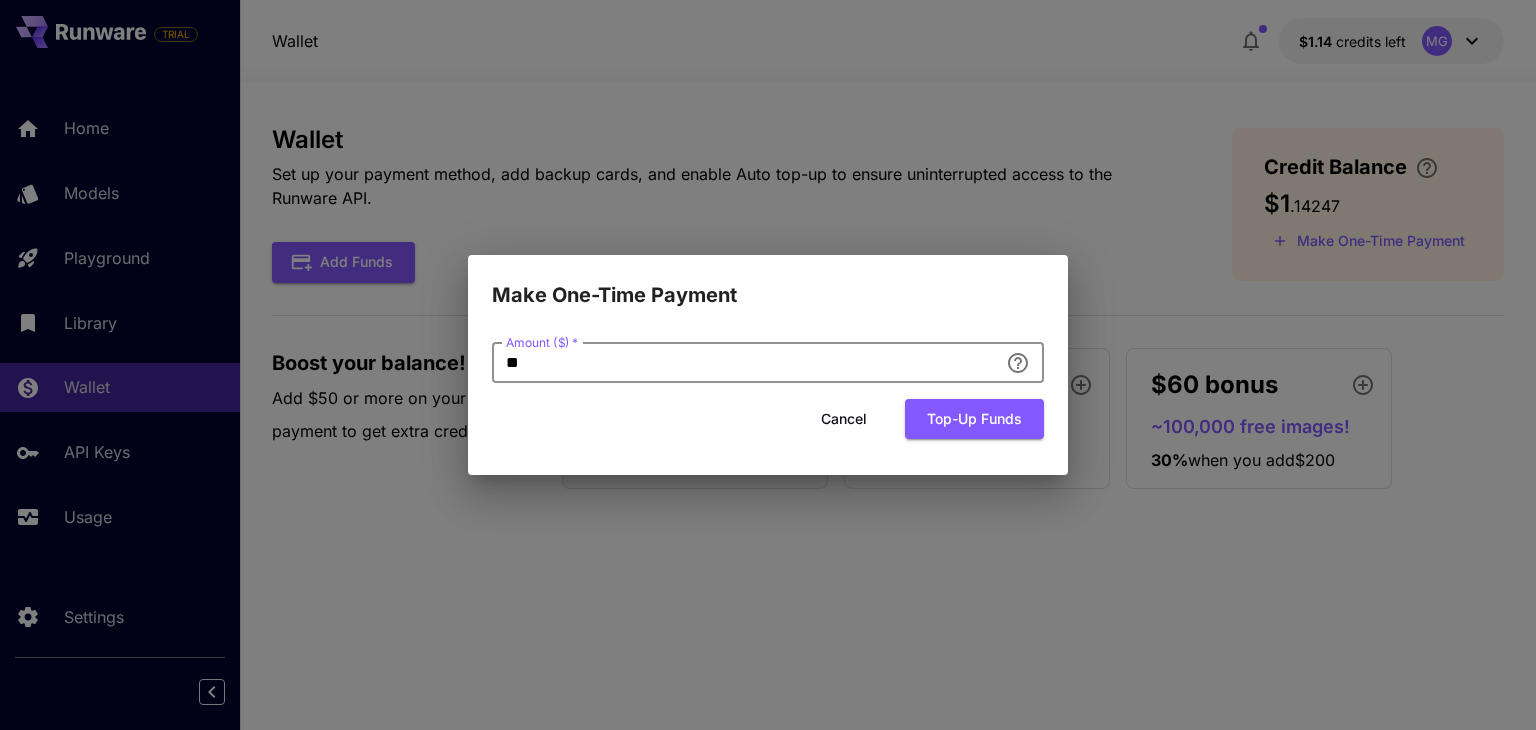 click on "**" at bounding box center (745, 363) 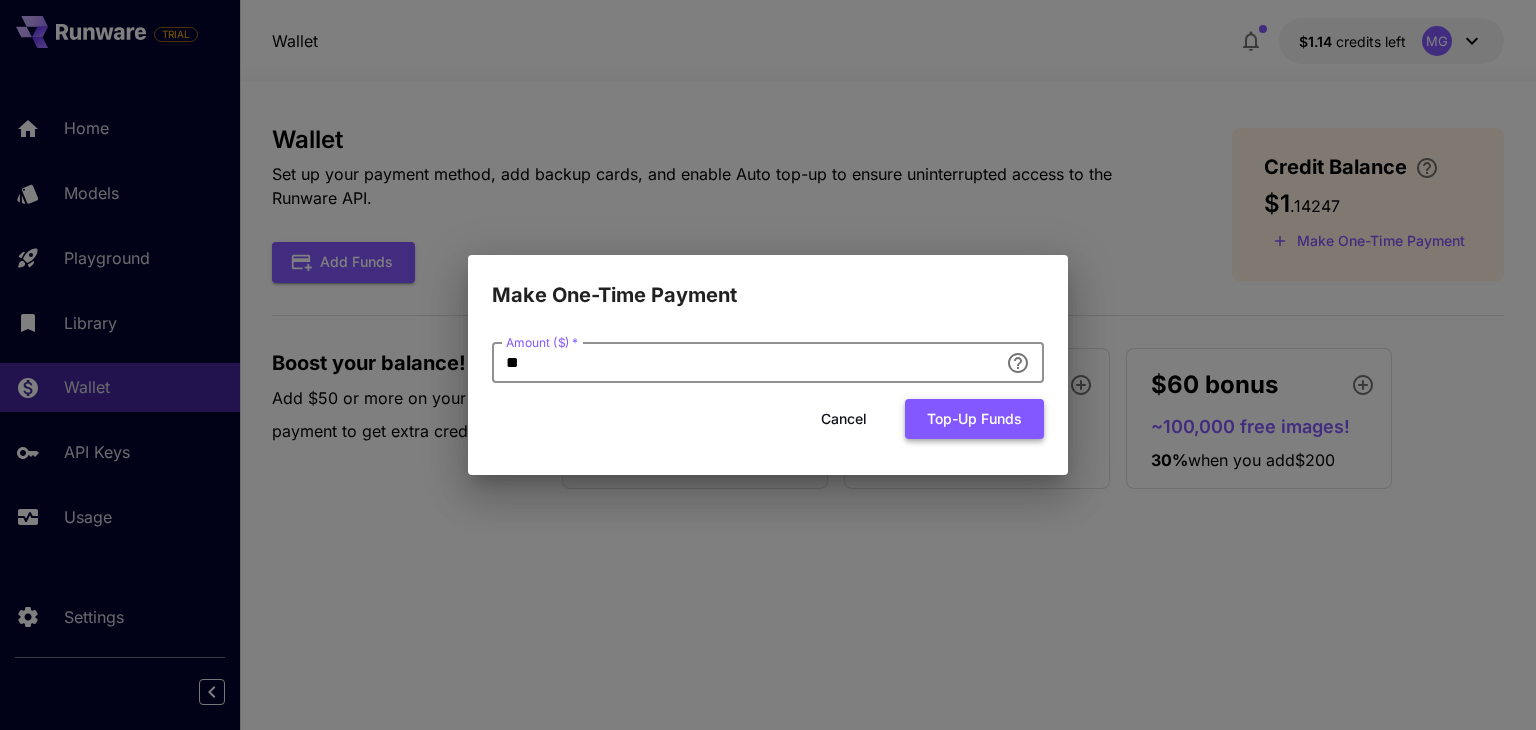 type on "**" 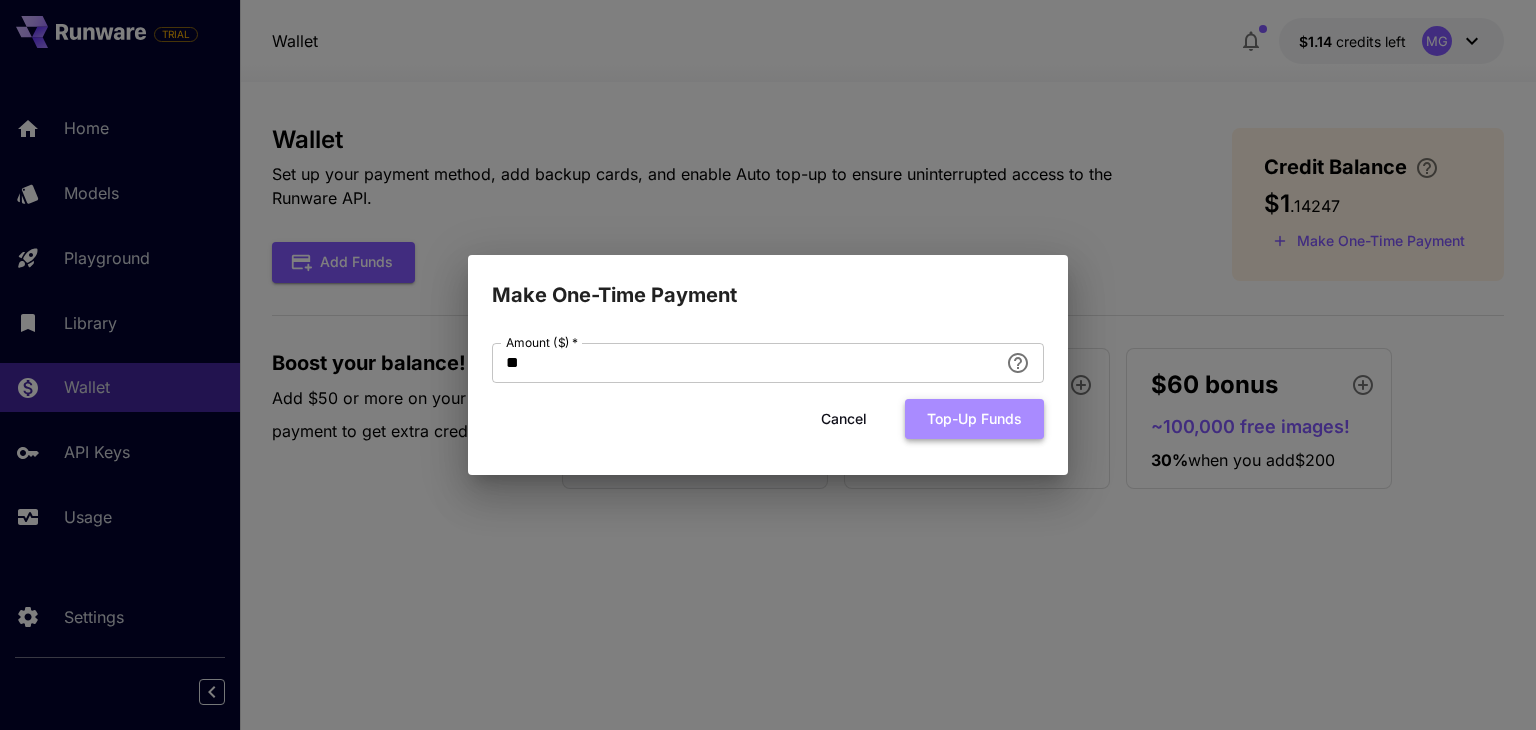 click on "Top-up funds" at bounding box center [974, 419] 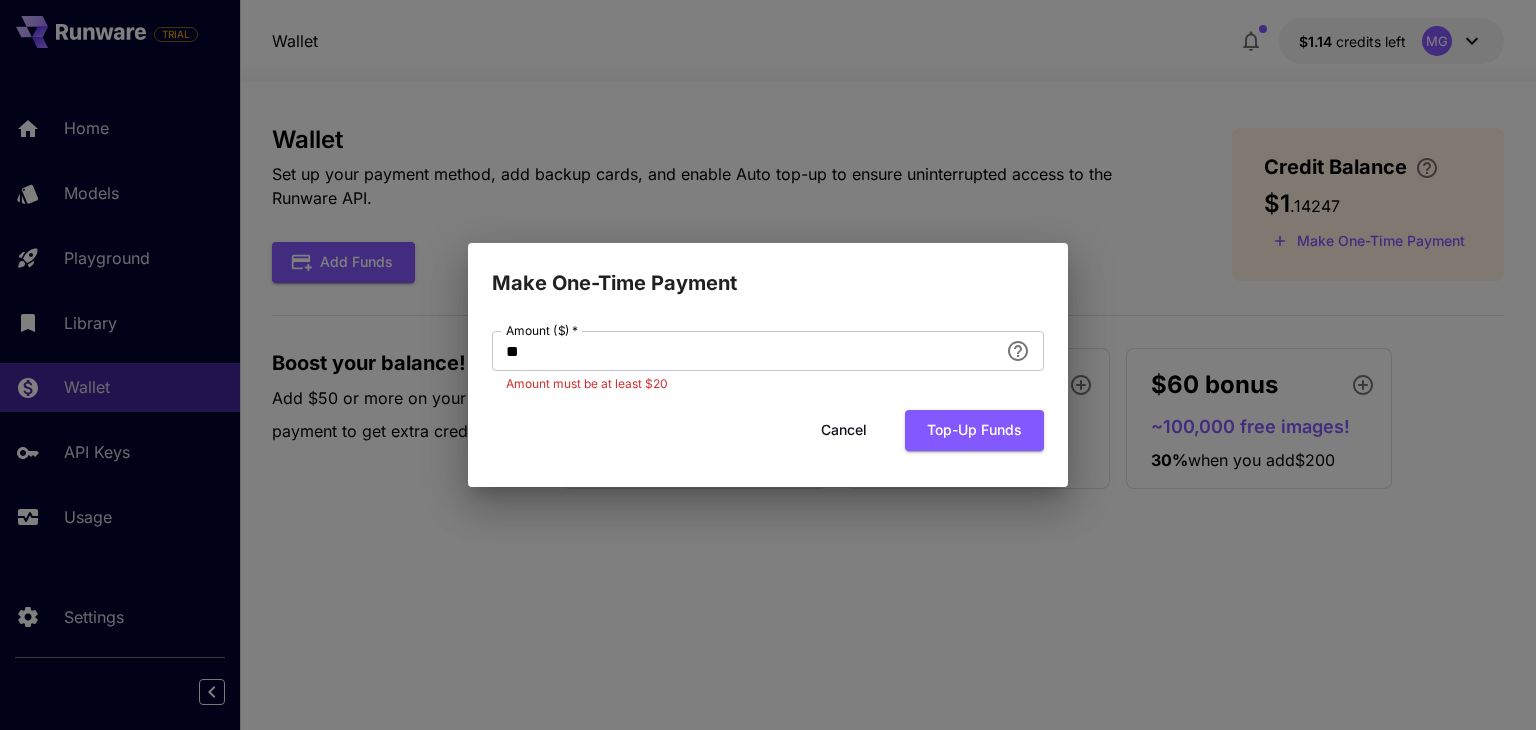 click on "Make One-Time Payment Amount ($)   * ** Amount ($)   * Amount must be at least $20 Cancel Top-up funds" at bounding box center [768, 365] 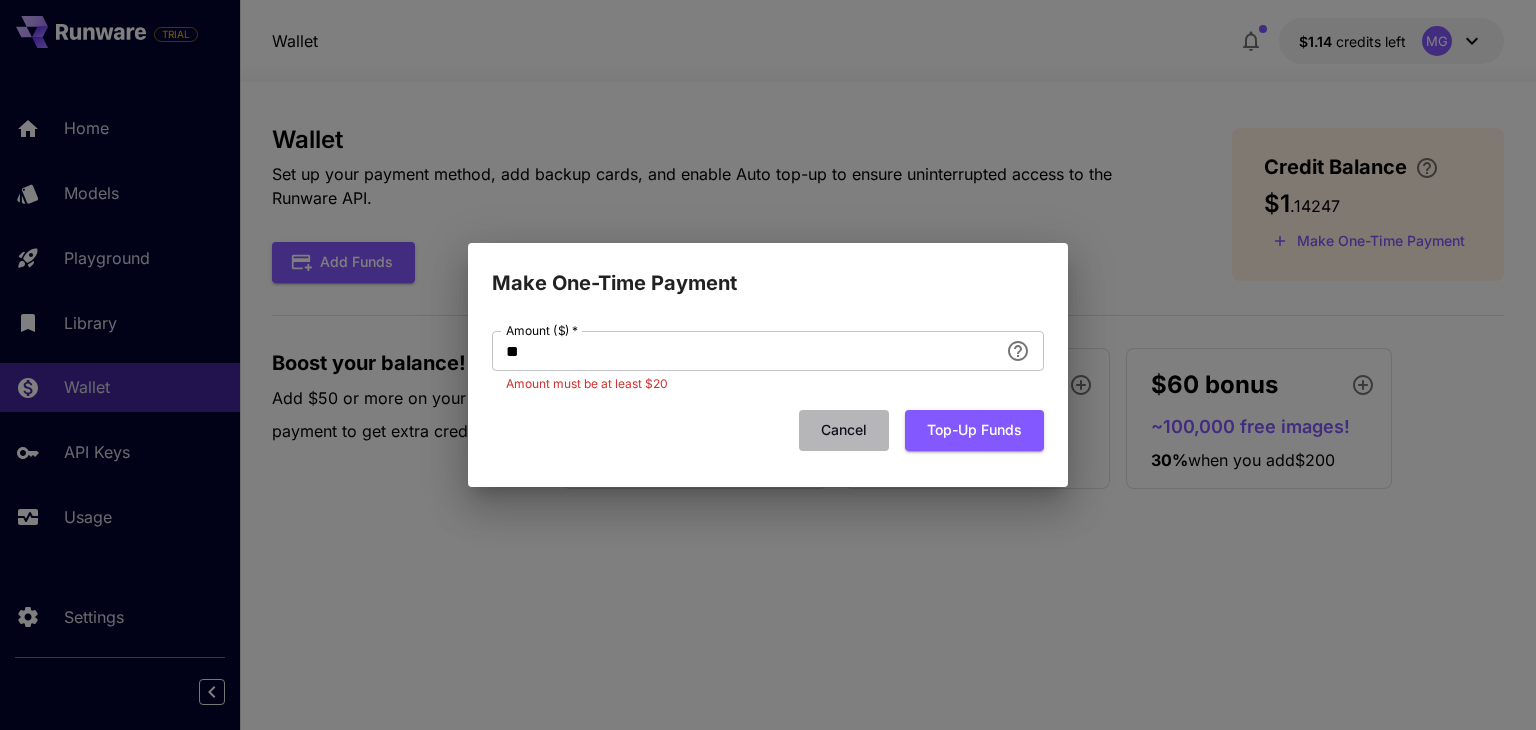 click on "Cancel" at bounding box center (844, 430) 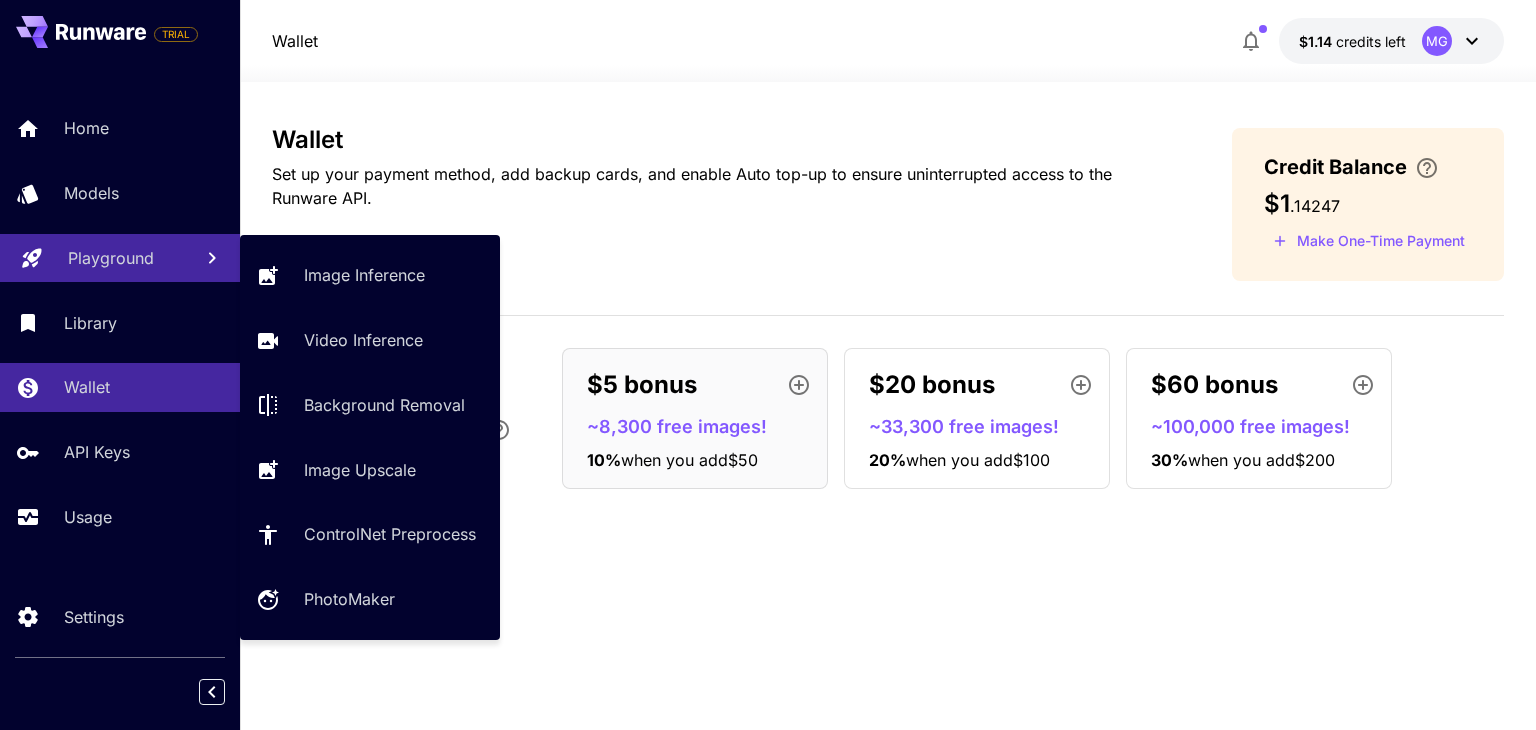click on "Playground" at bounding box center [111, 258] 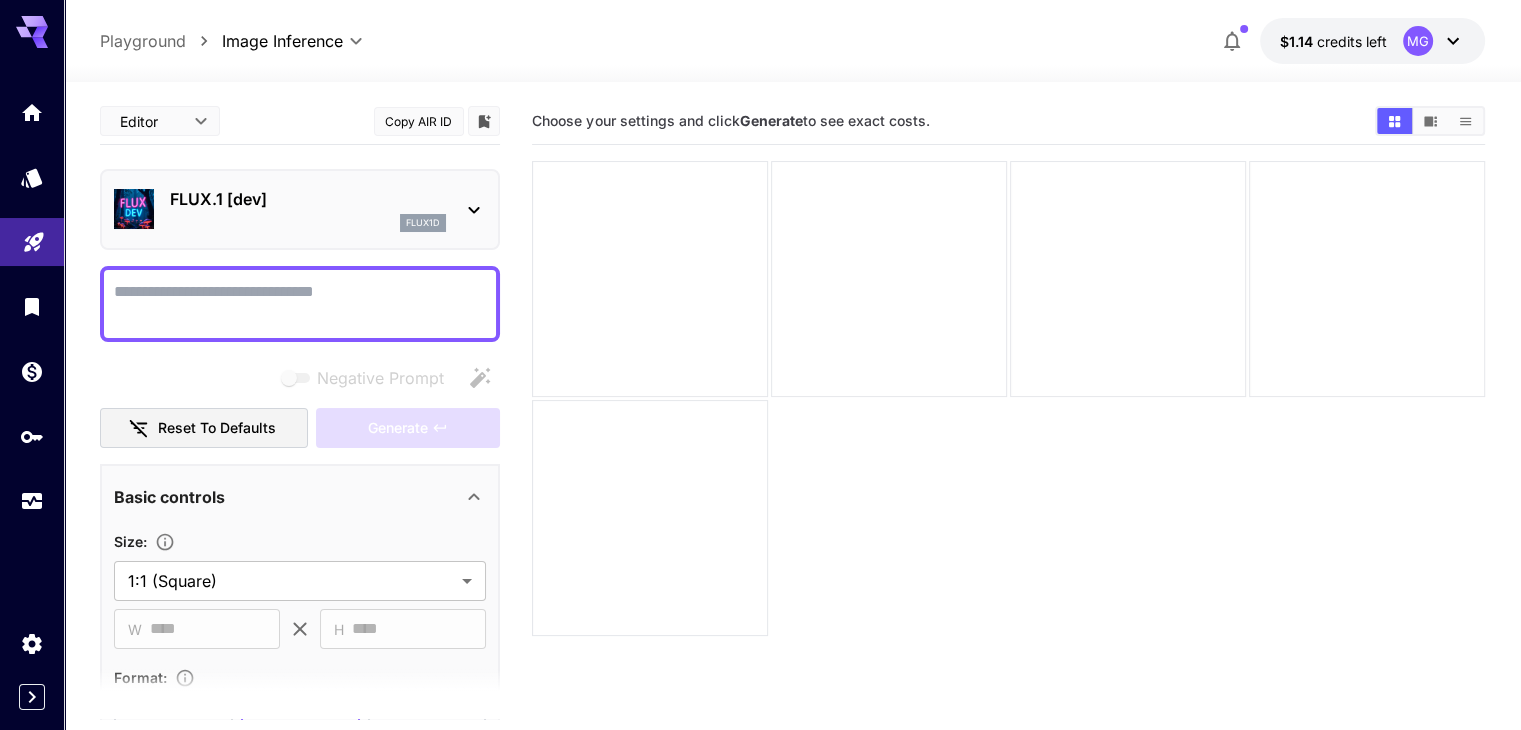 click on "Negative Prompt" at bounding box center (300, 304) 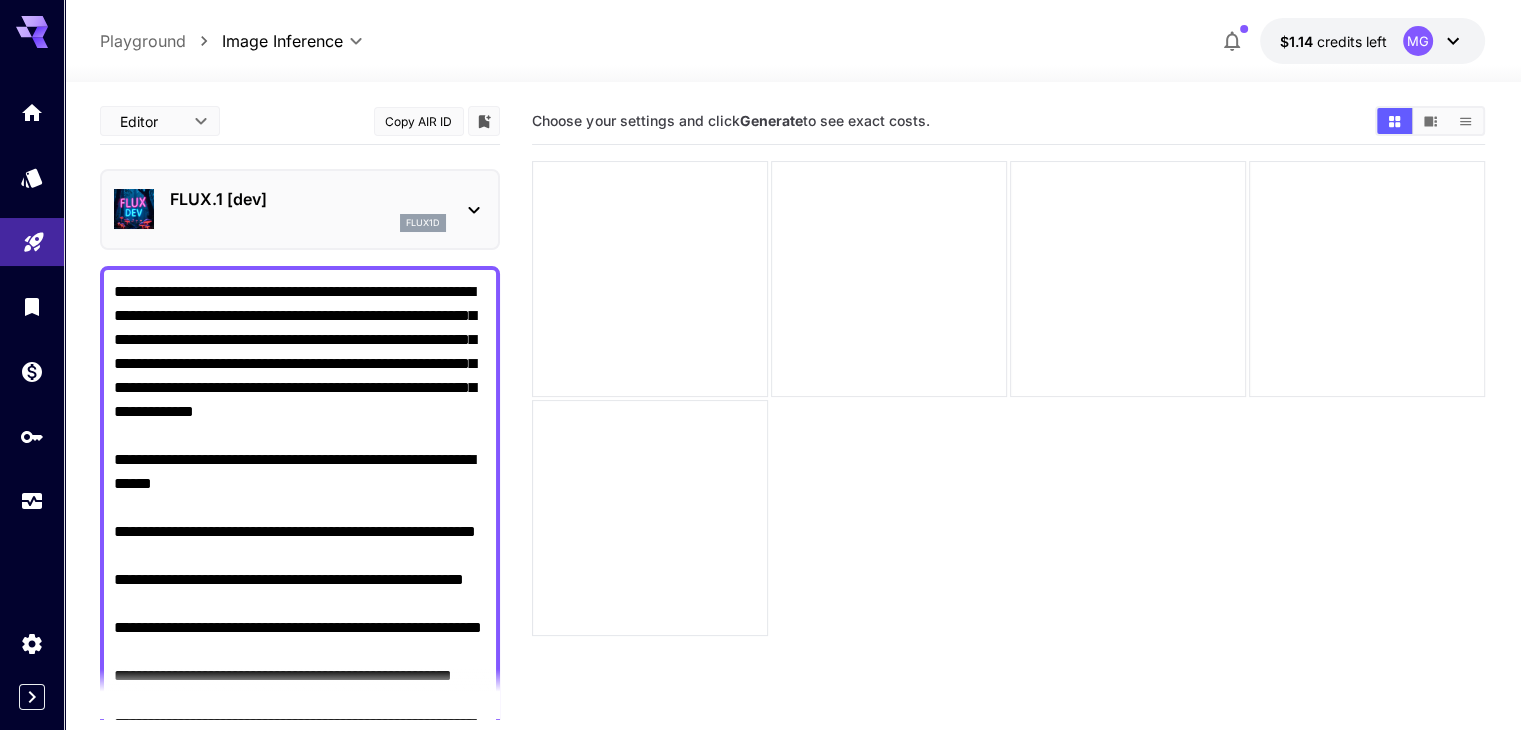 scroll, scrollTop: 278, scrollLeft: 0, axis: vertical 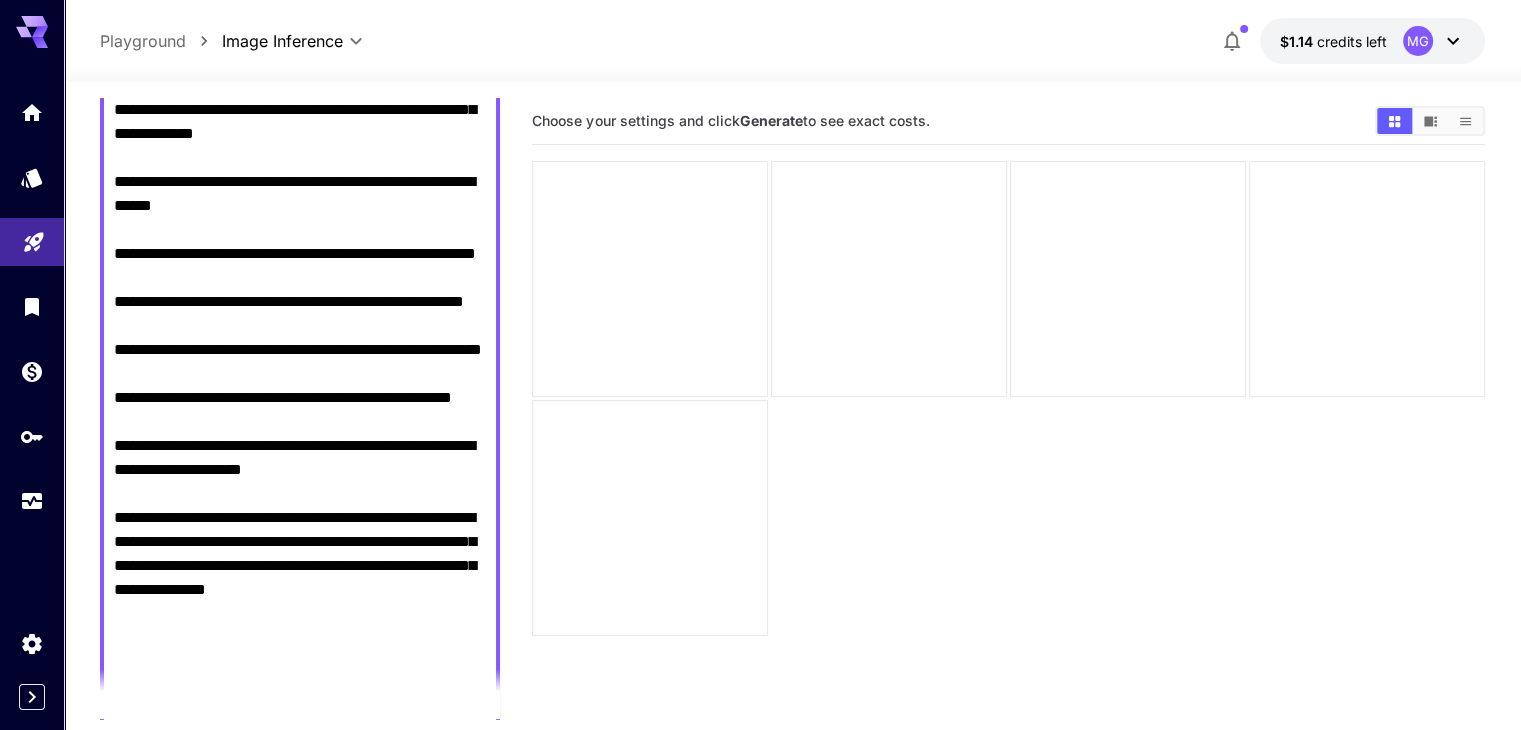 click on "**********" at bounding box center (300, 362) 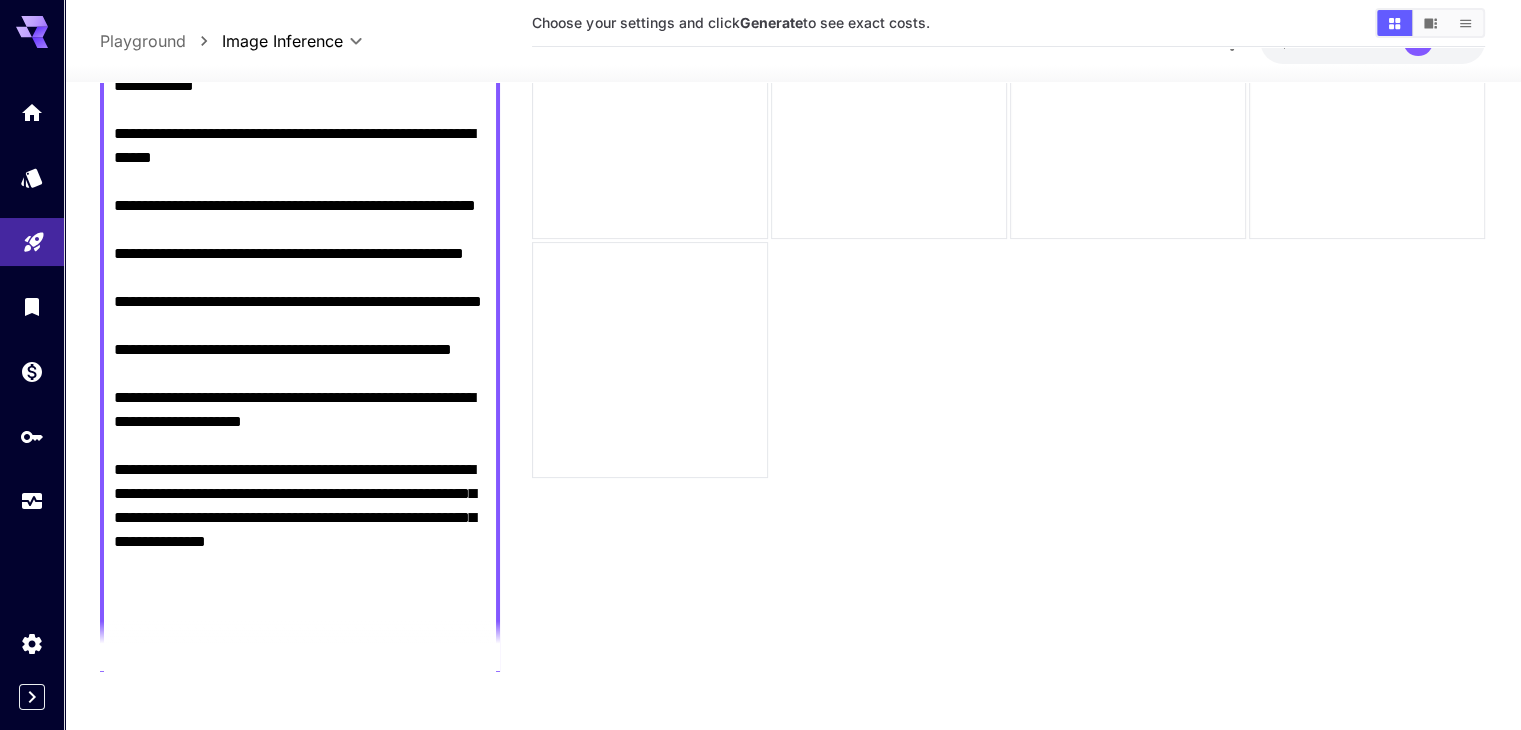 type on "**********" 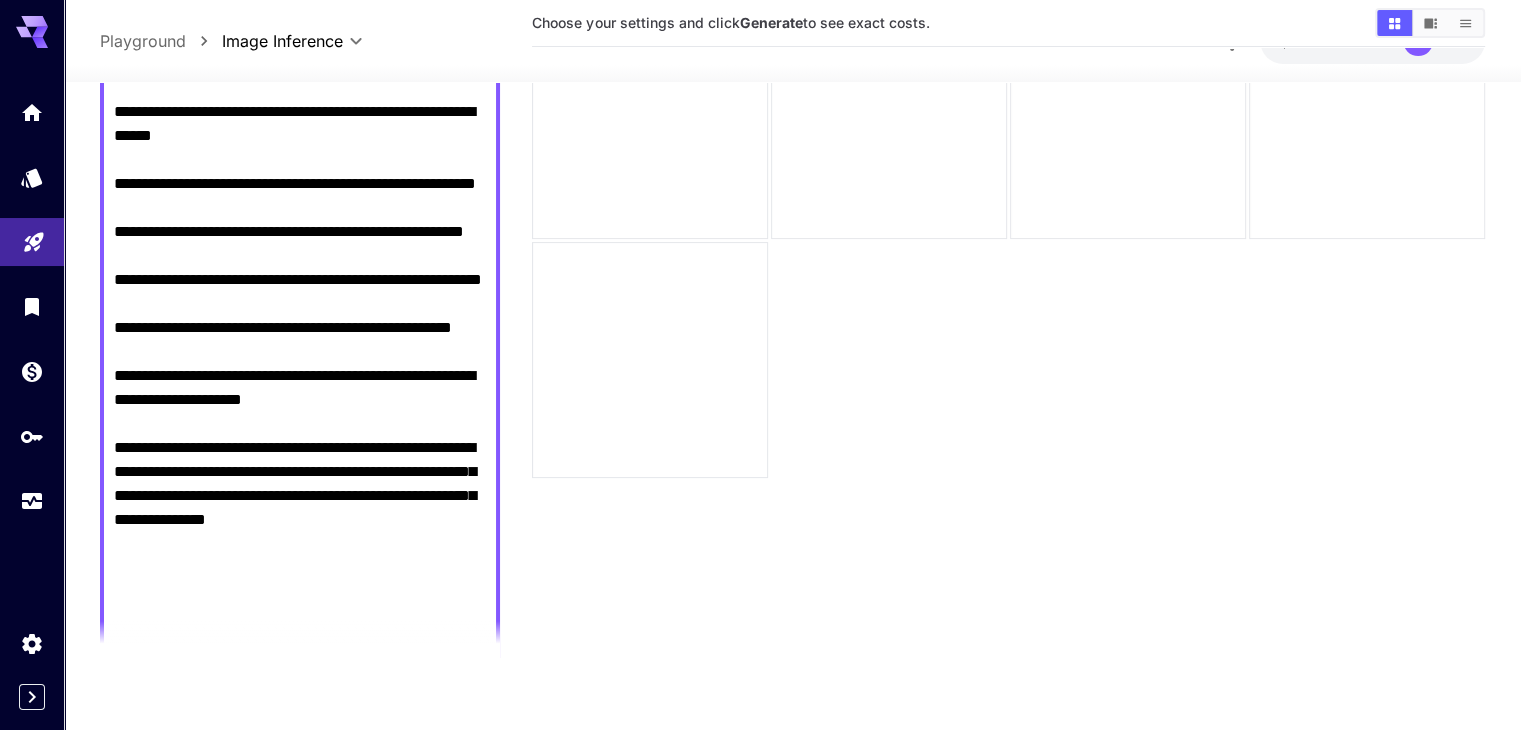 drag, startPoint x: 499, startPoint y: 586, endPoint x: 491, endPoint y: 657, distance: 71.44928 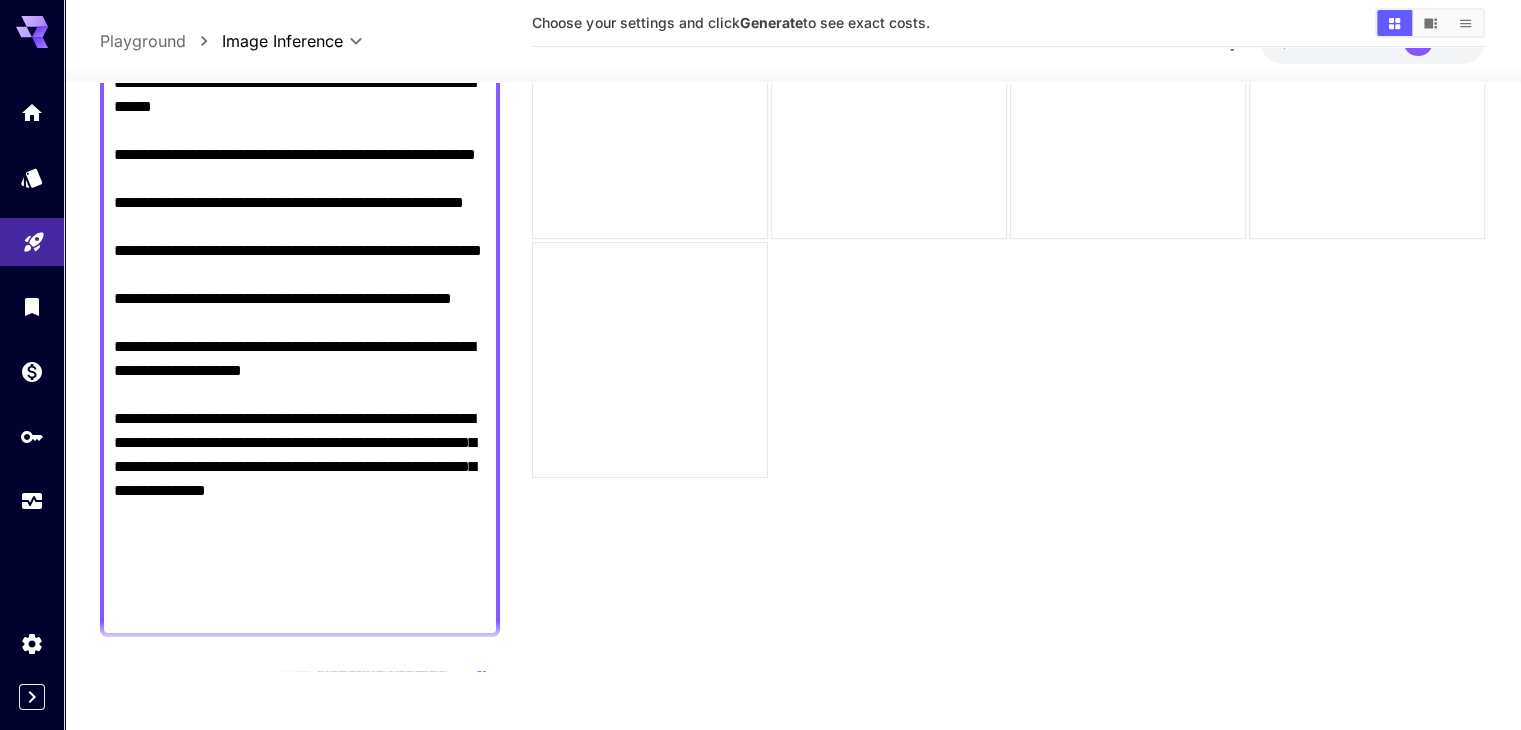 click at bounding box center (300, 645) 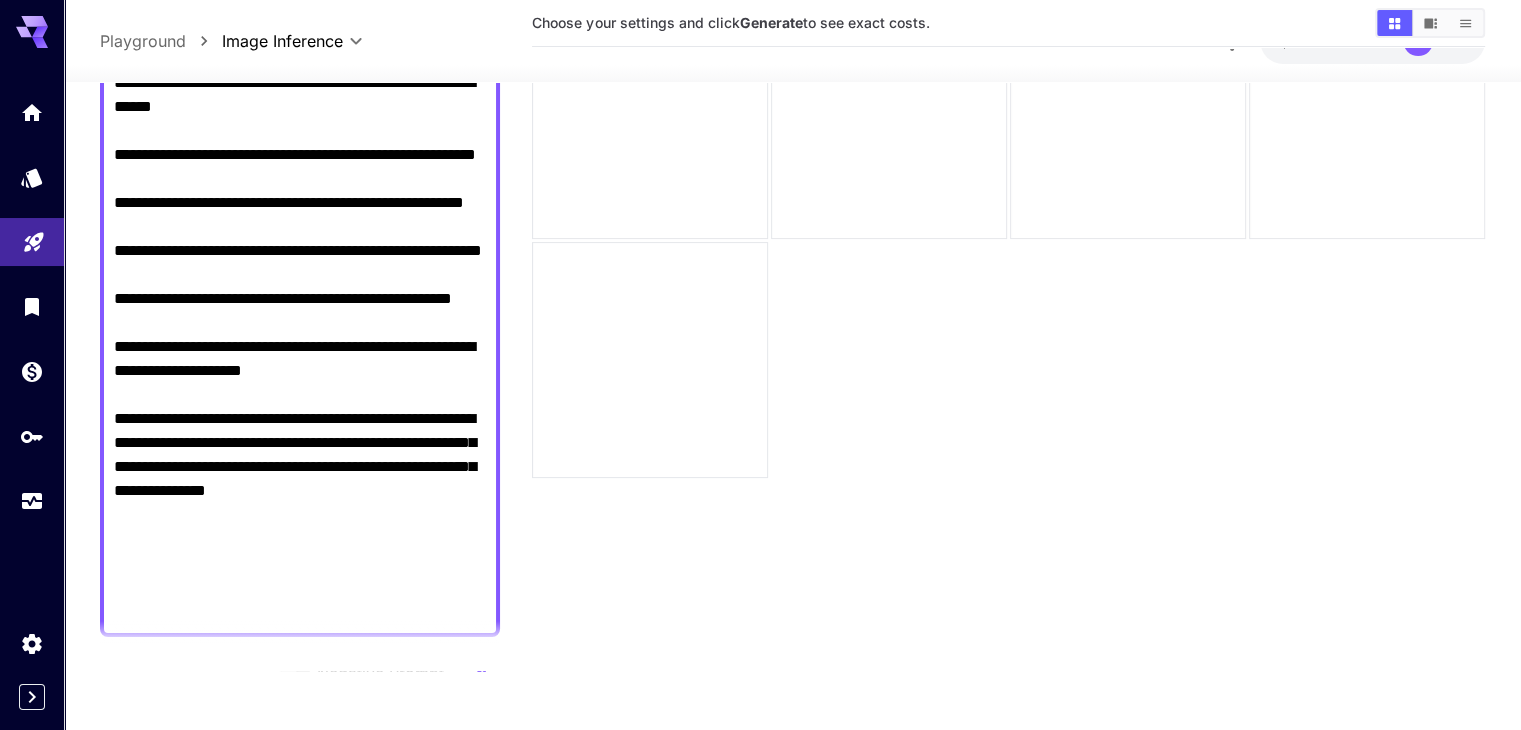 scroll, scrollTop: 568, scrollLeft: 0, axis: vertical 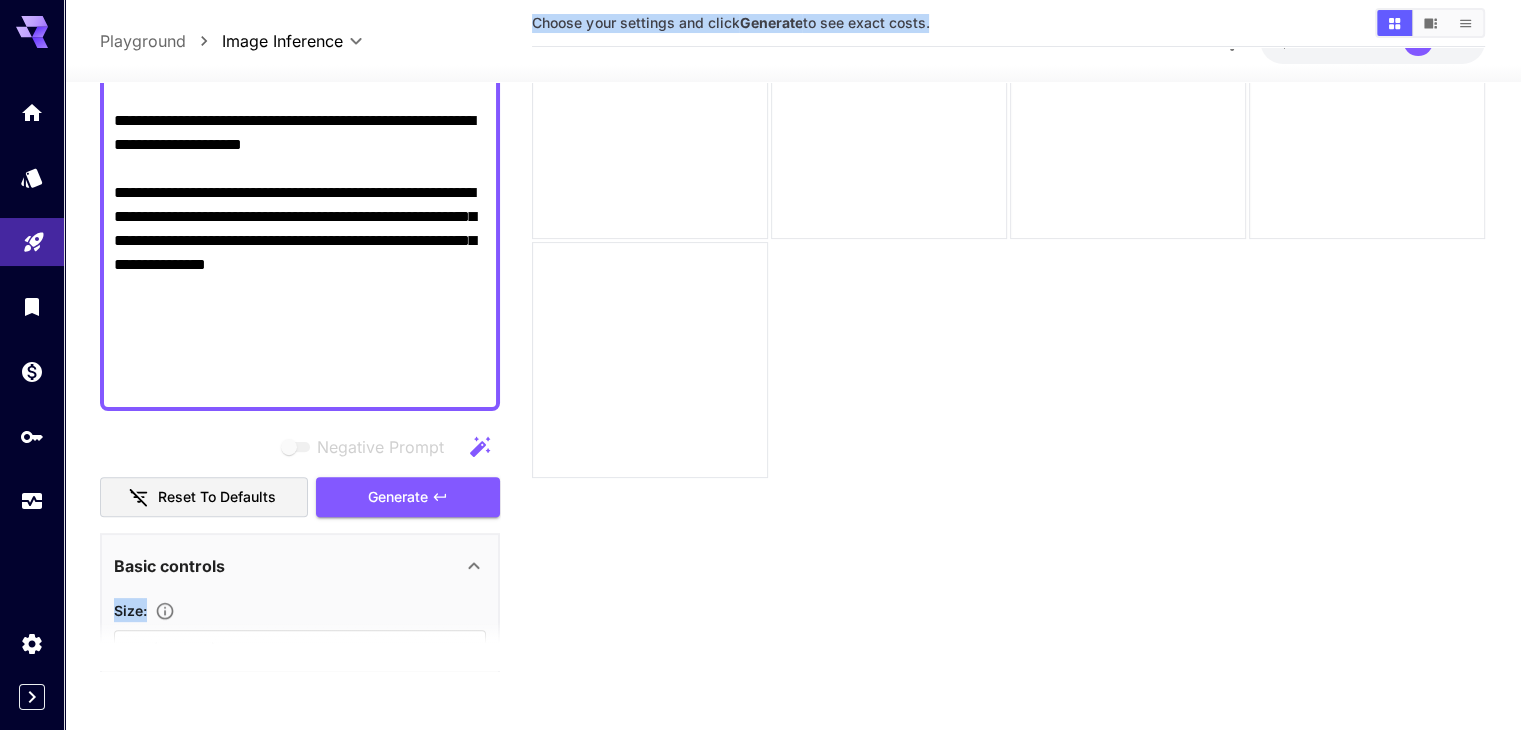 drag, startPoint x: 500, startPoint y: 543, endPoint x: 497, endPoint y: 673, distance: 130.0346 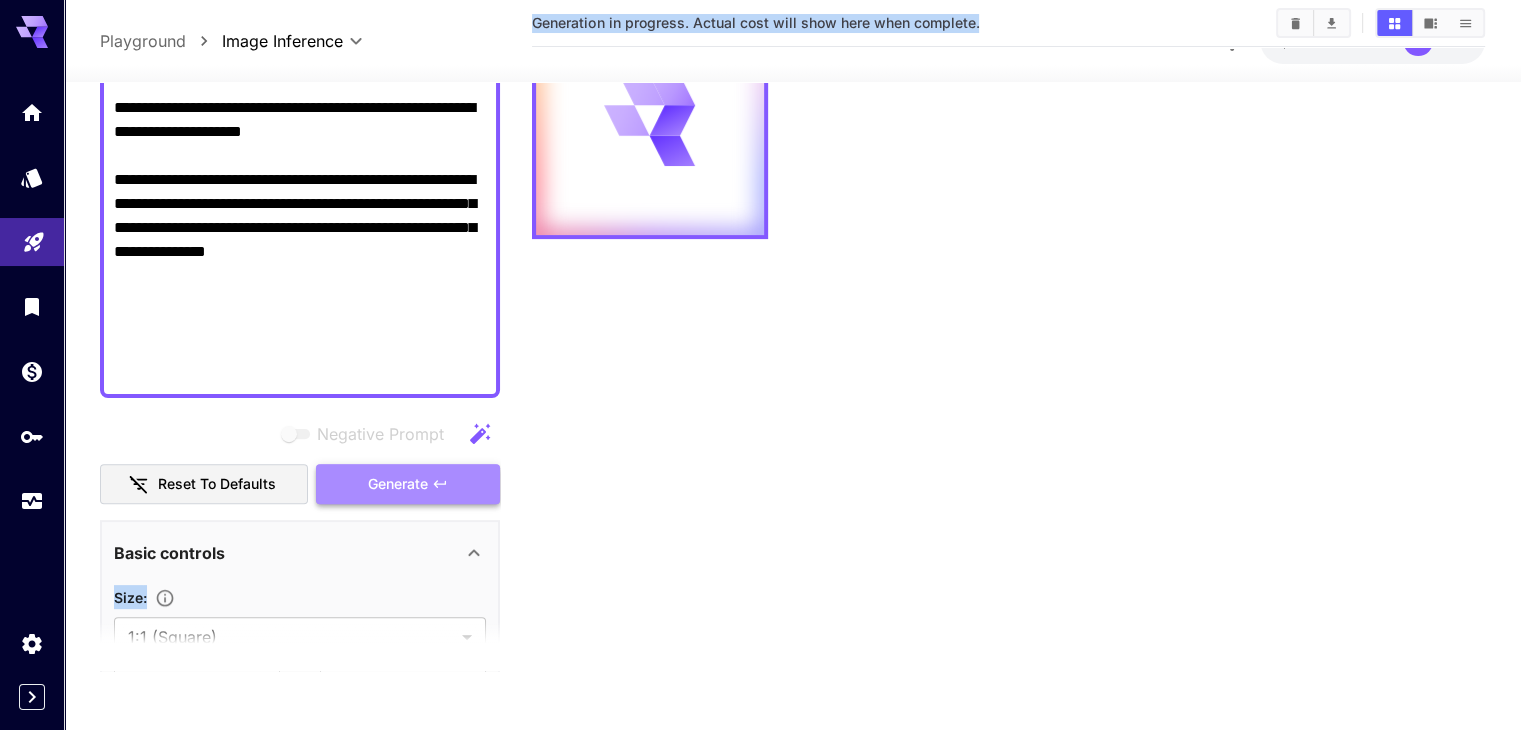 click on "Generate" at bounding box center (398, 483) 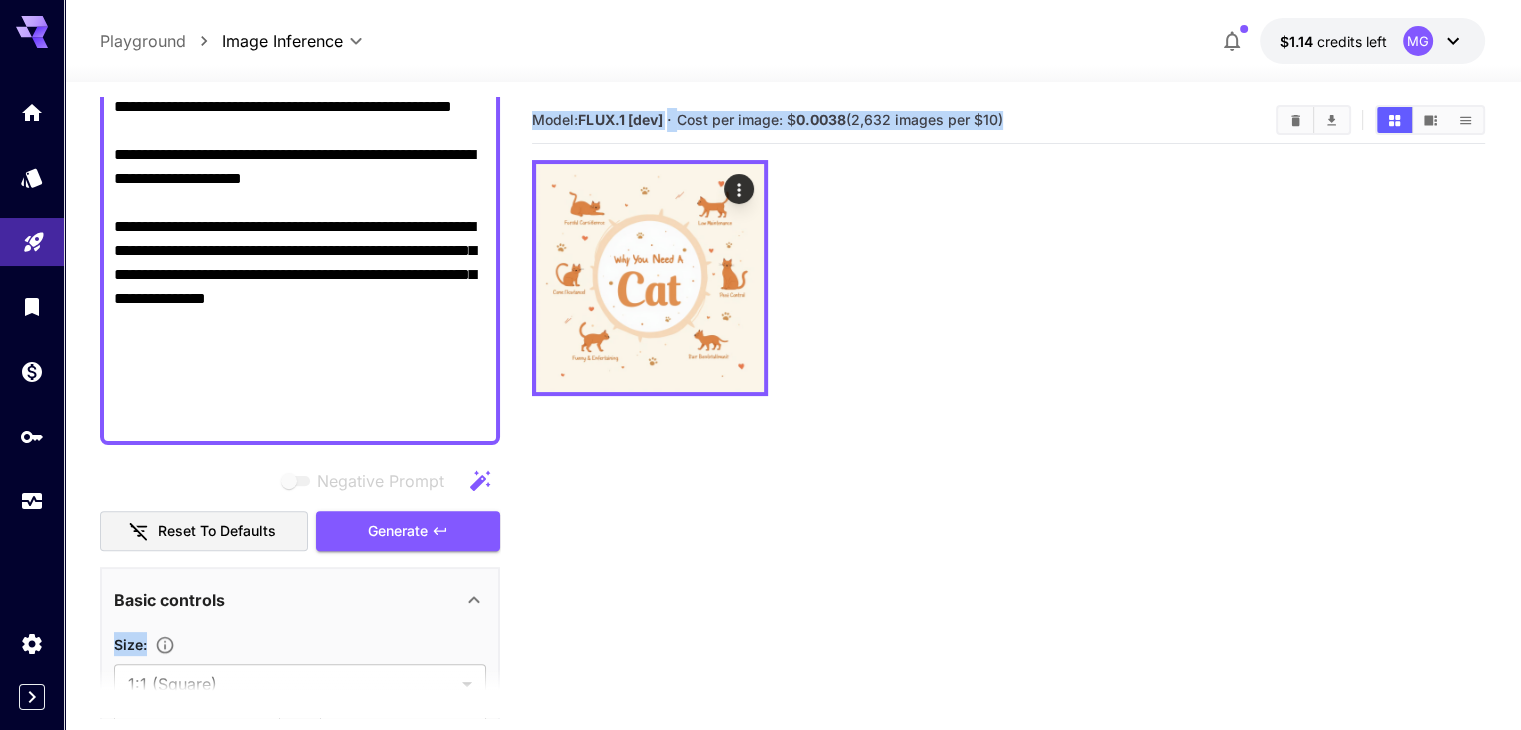 scroll, scrollTop: 0, scrollLeft: 0, axis: both 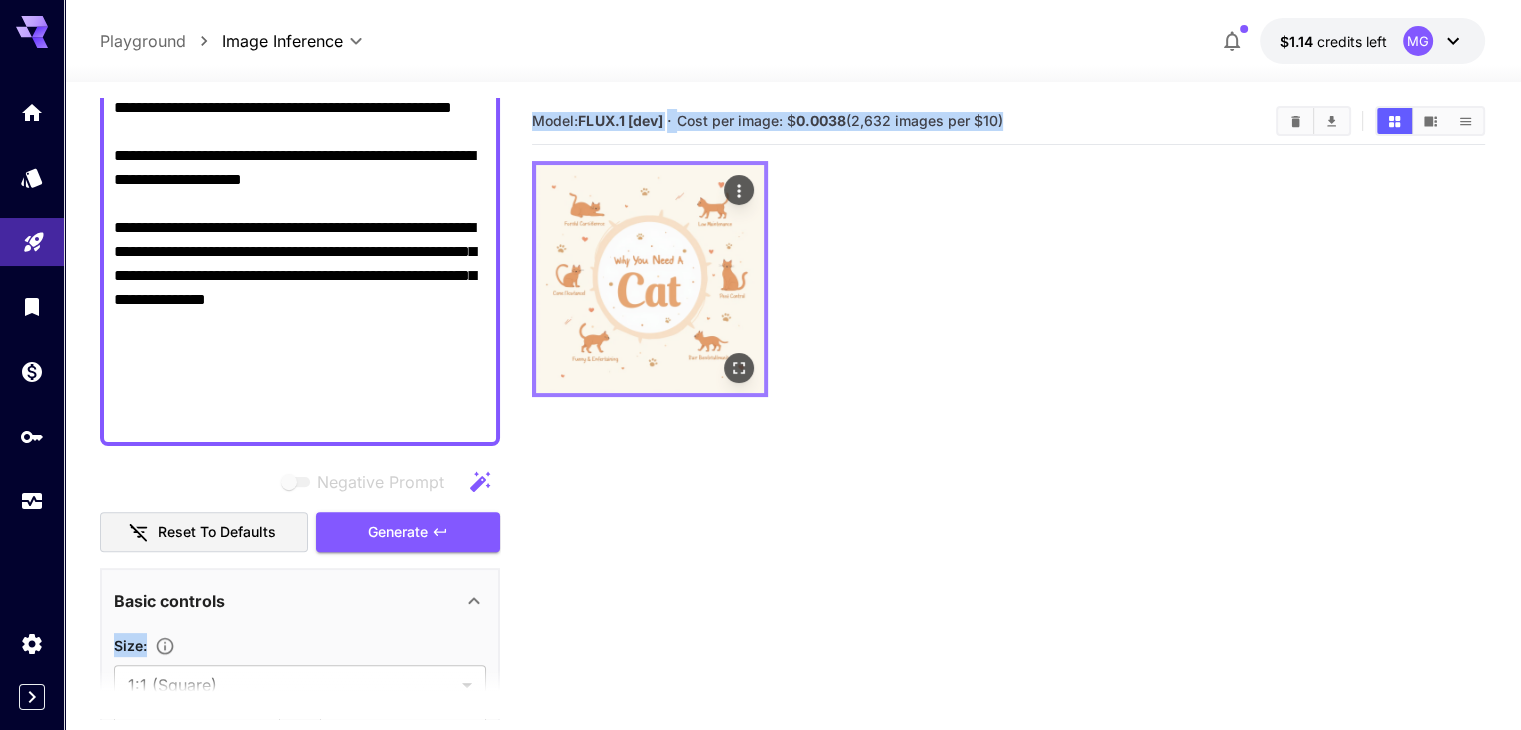 click at bounding box center (650, 279) 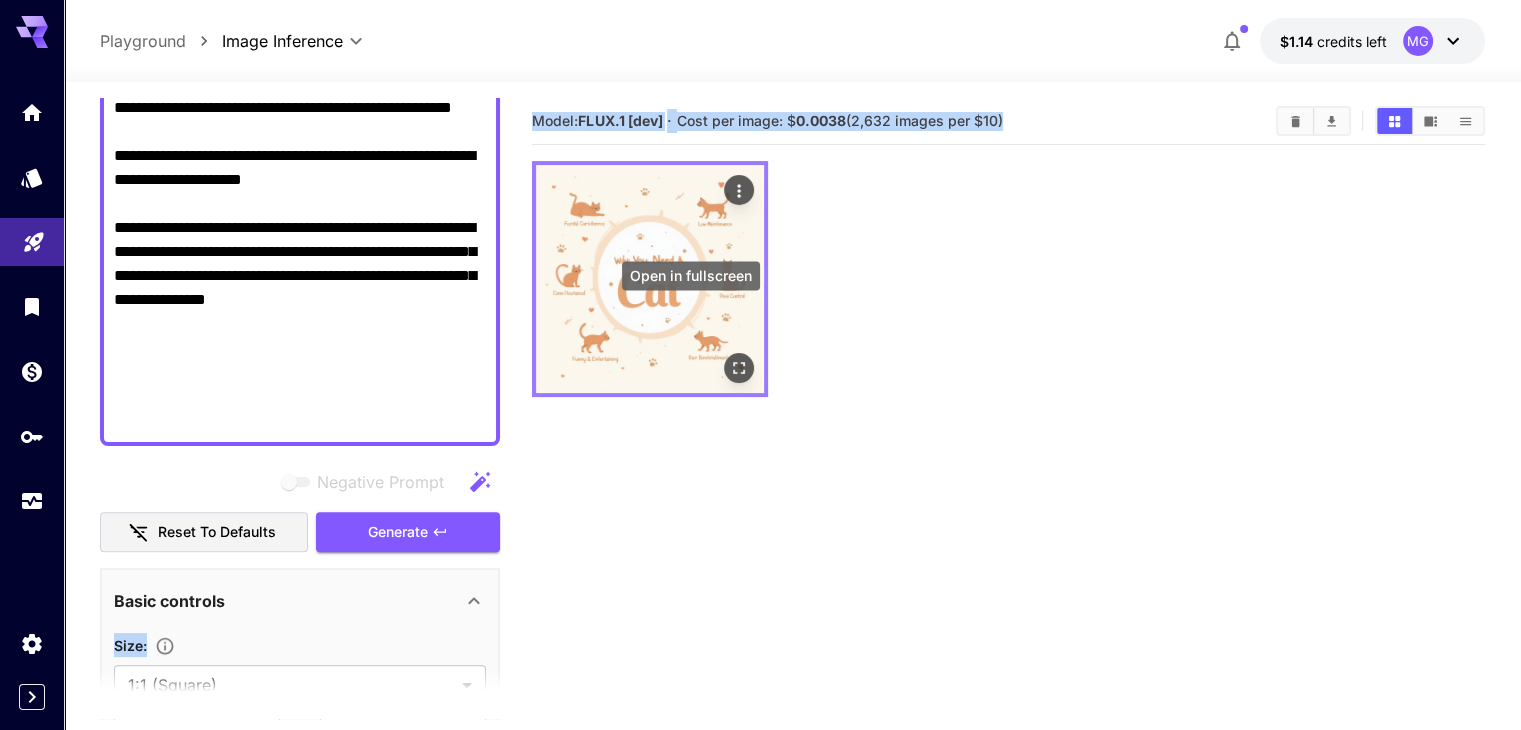 click 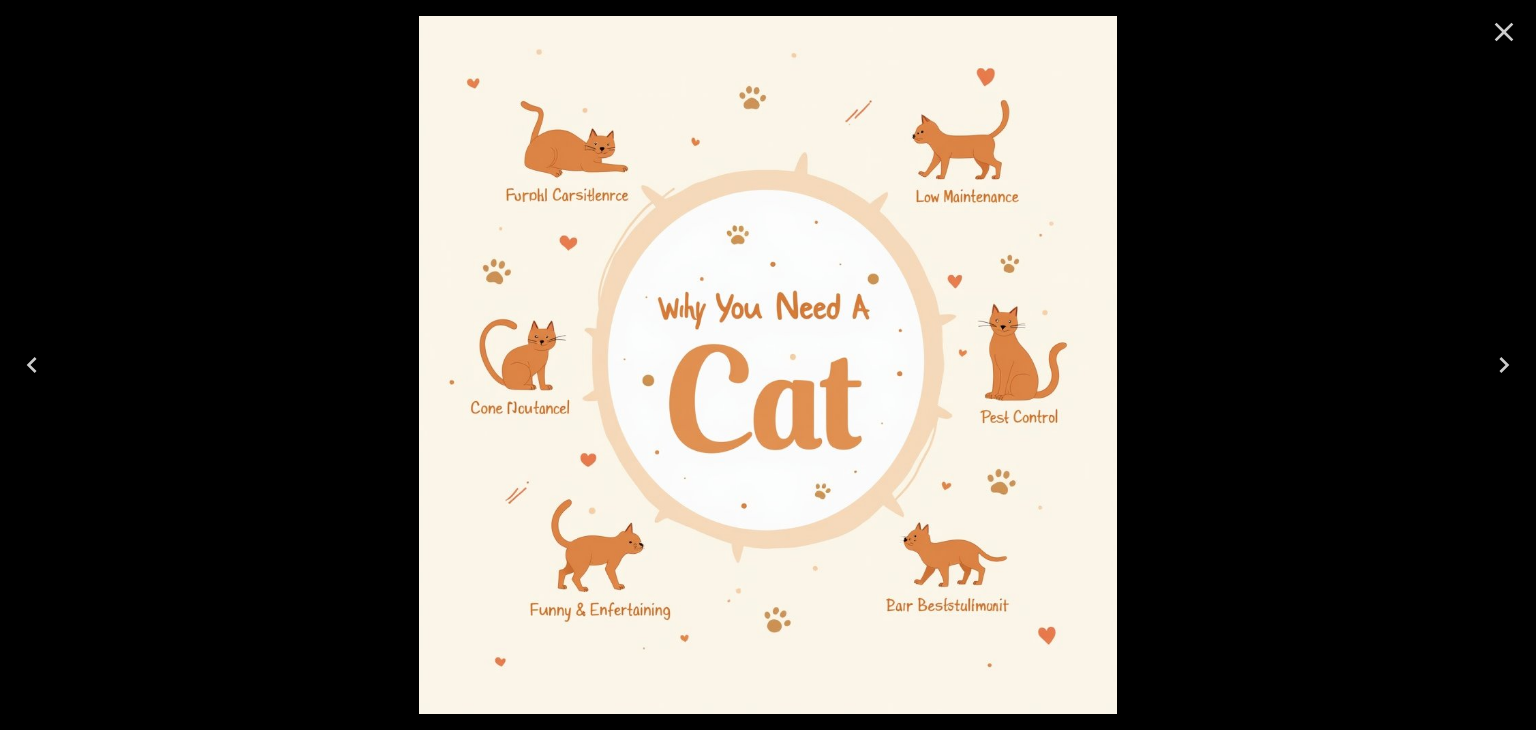 click 